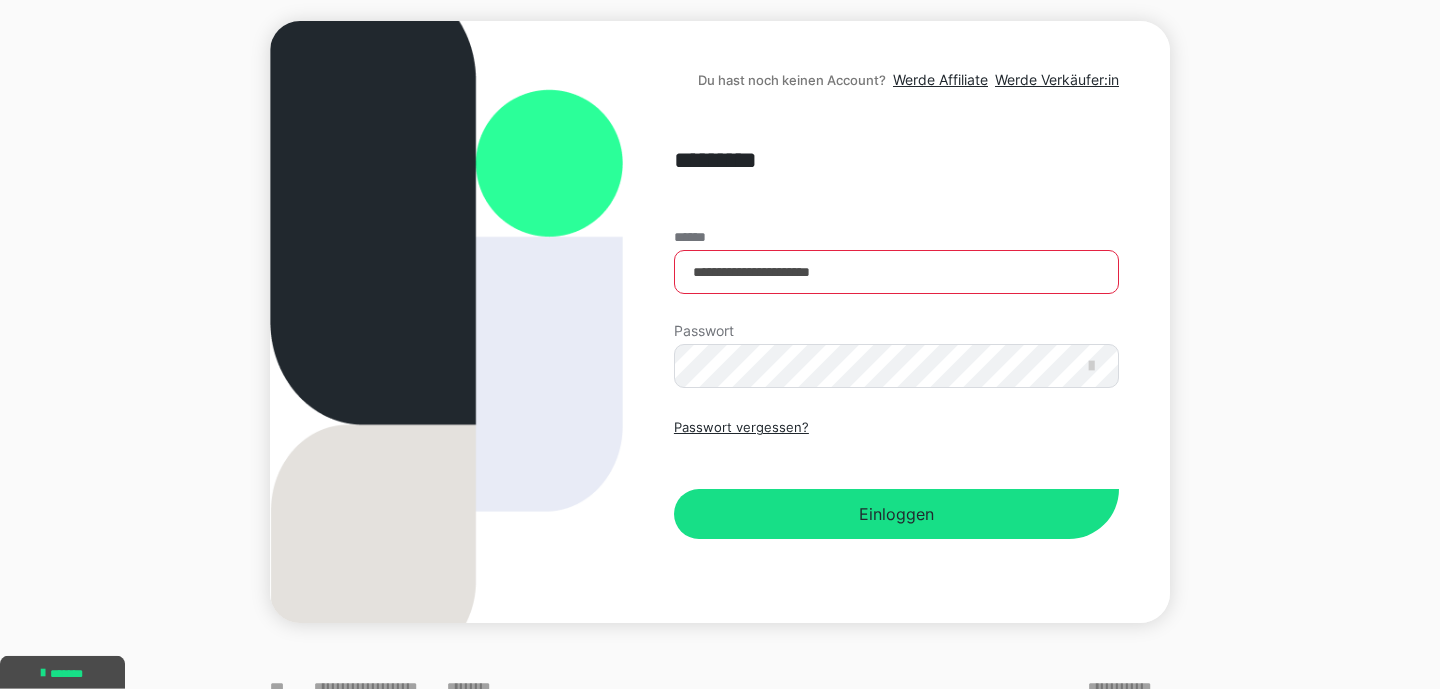 scroll, scrollTop: 216, scrollLeft: 0, axis: vertical 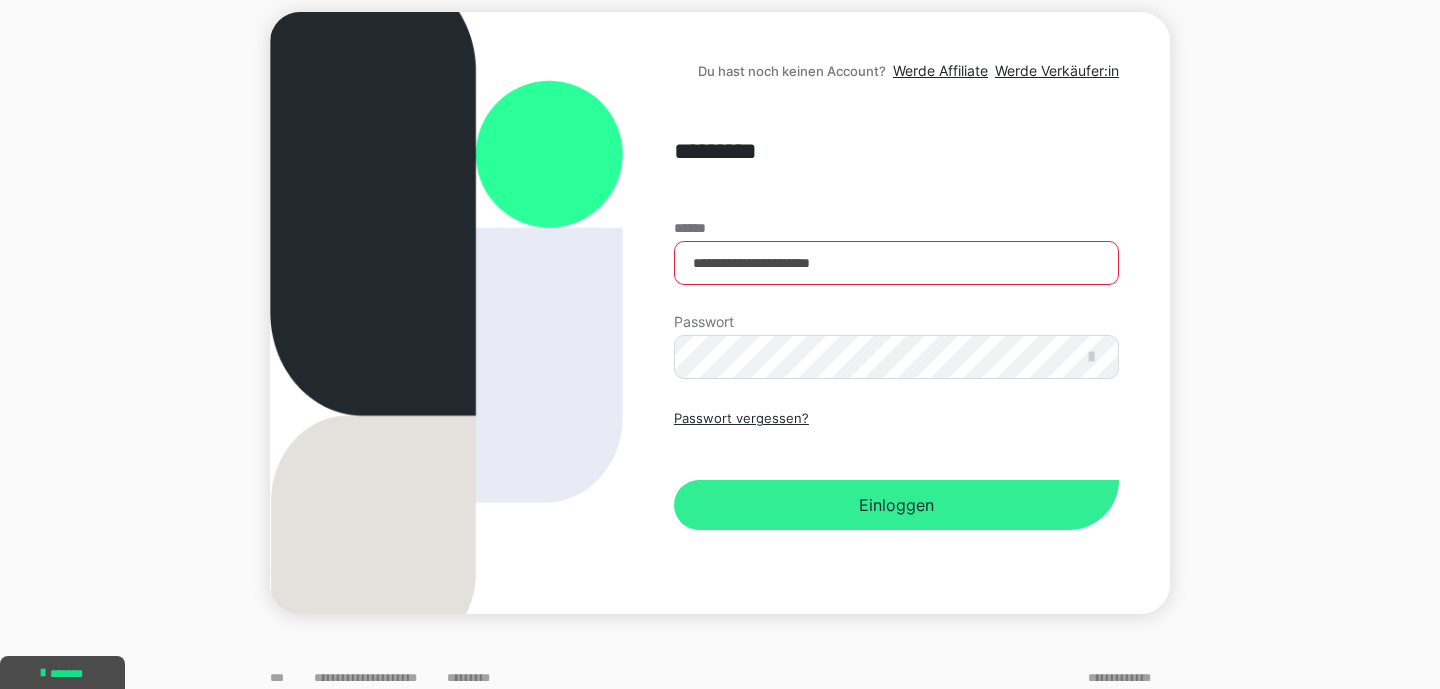 click on "Einloggen" at bounding box center (896, 505) 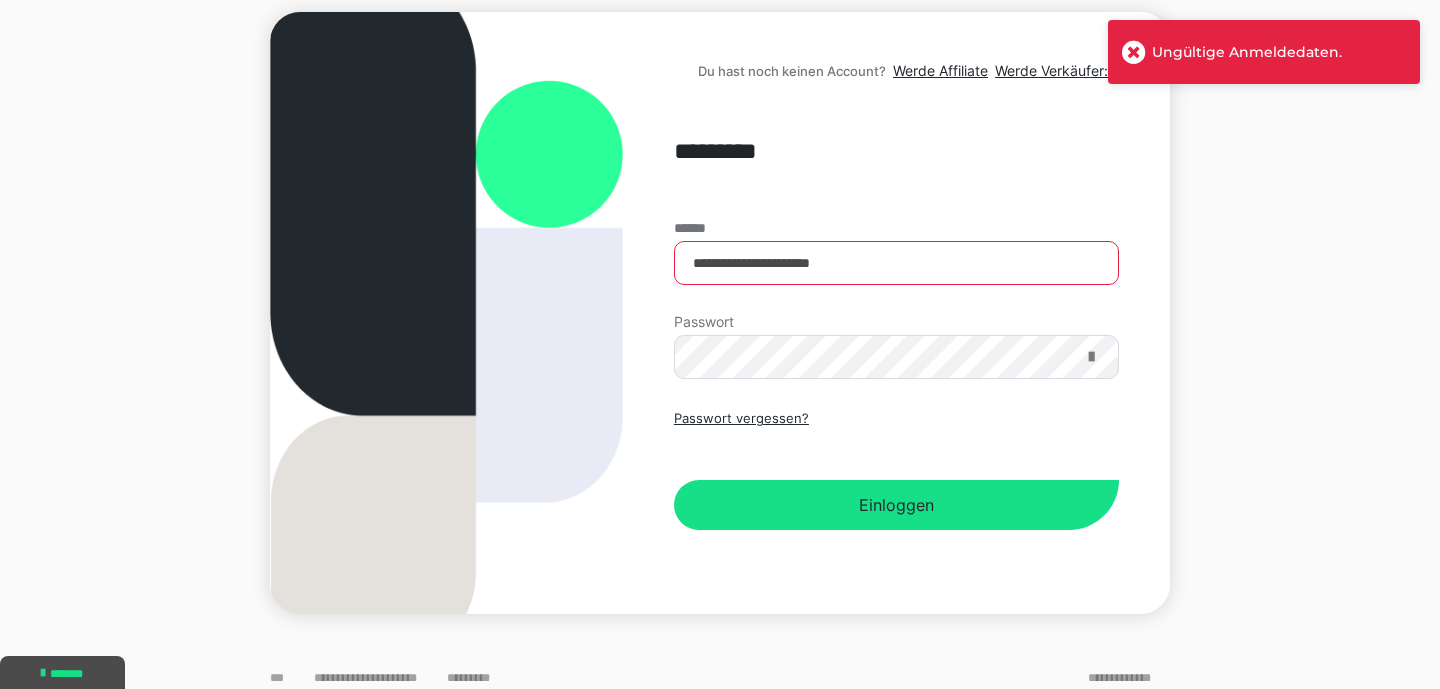 click at bounding box center (1091, 357) 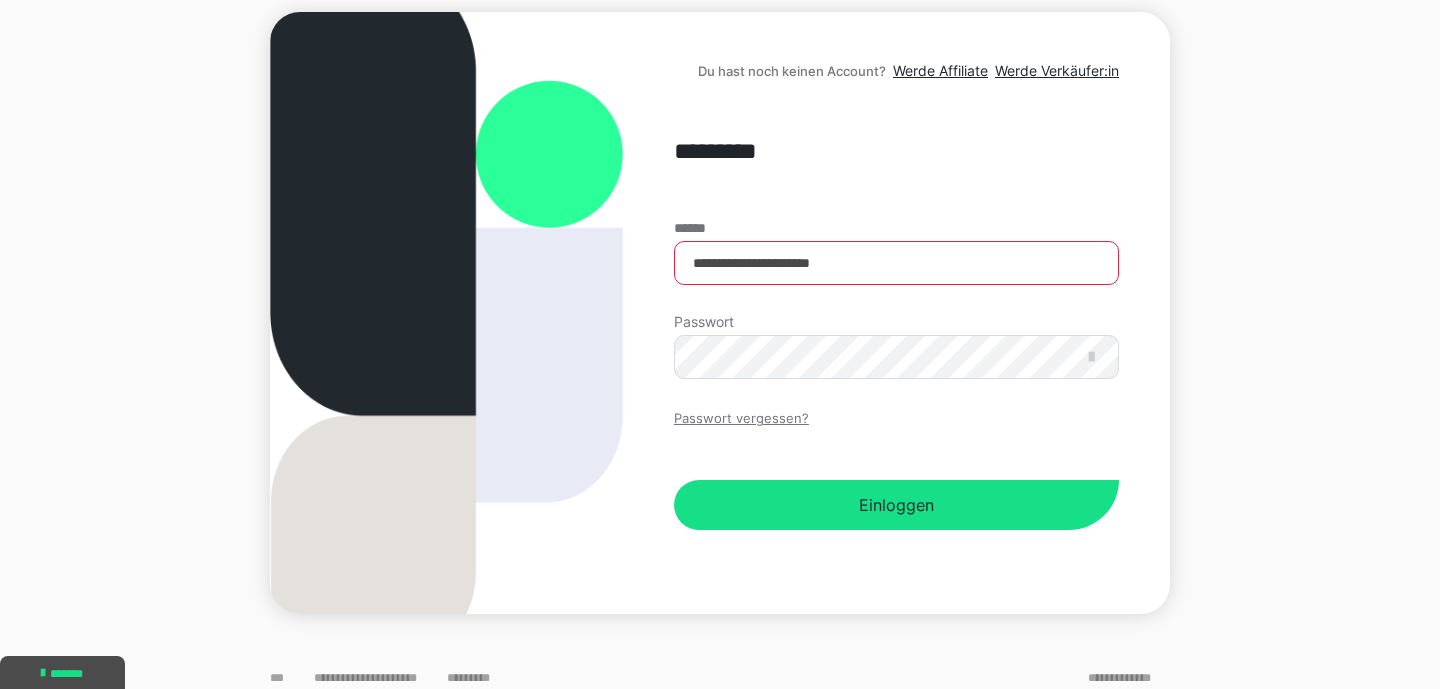 click on "Passwort vergessen?" at bounding box center [741, 419] 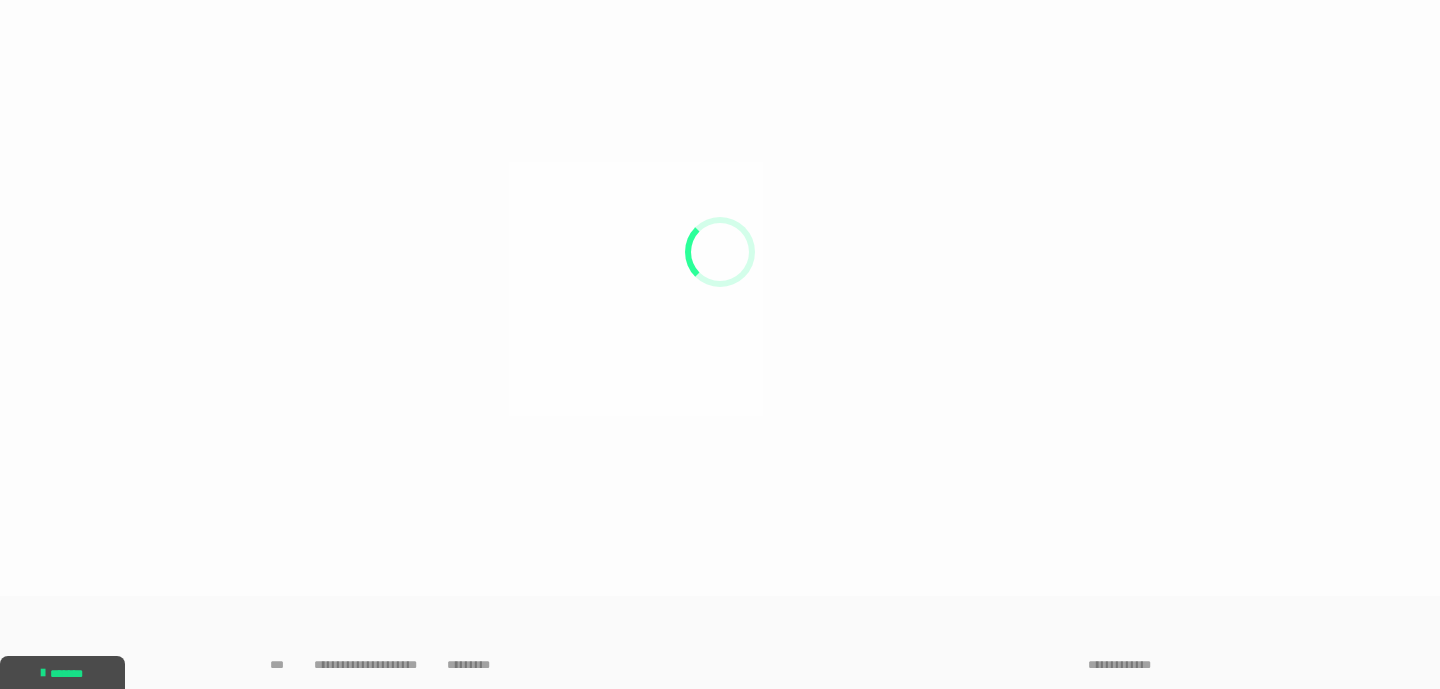 scroll, scrollTop: 85, scrollLeft: 0, axis: vertical 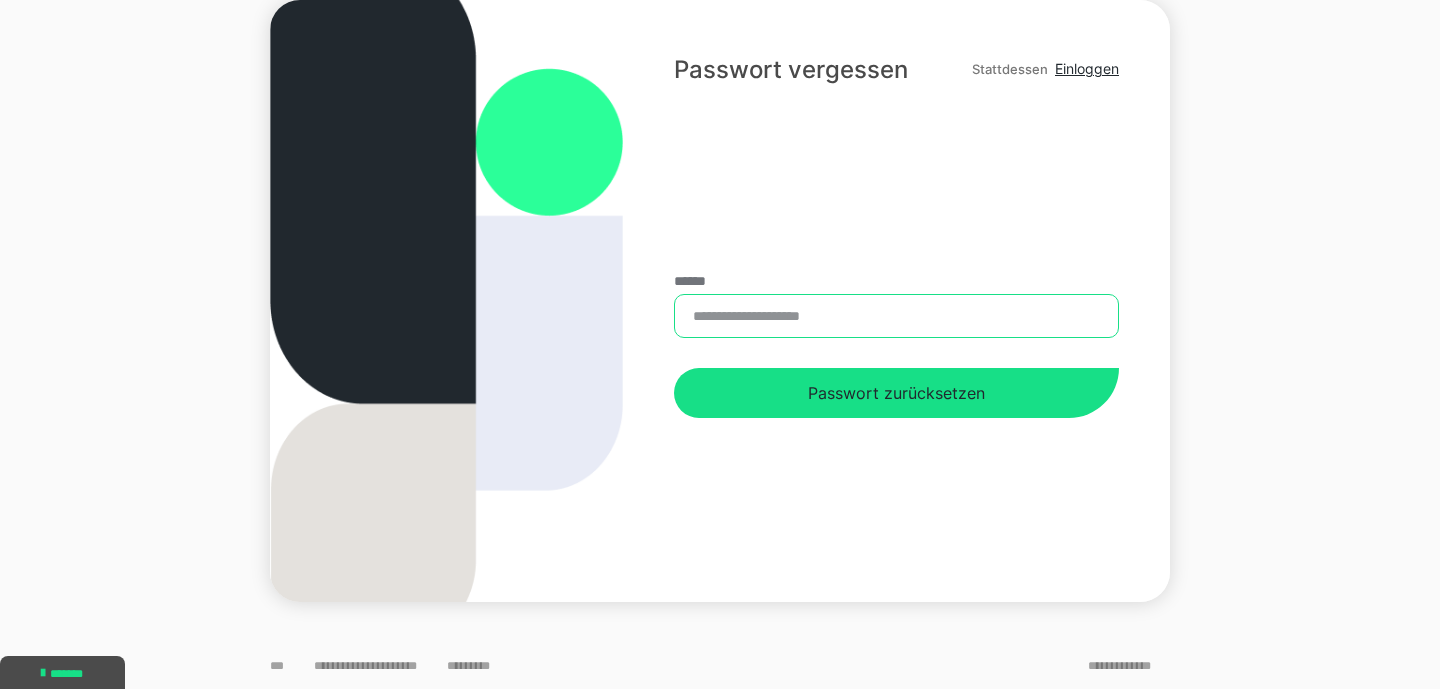 click on "******" at bounding box center [896, 316] 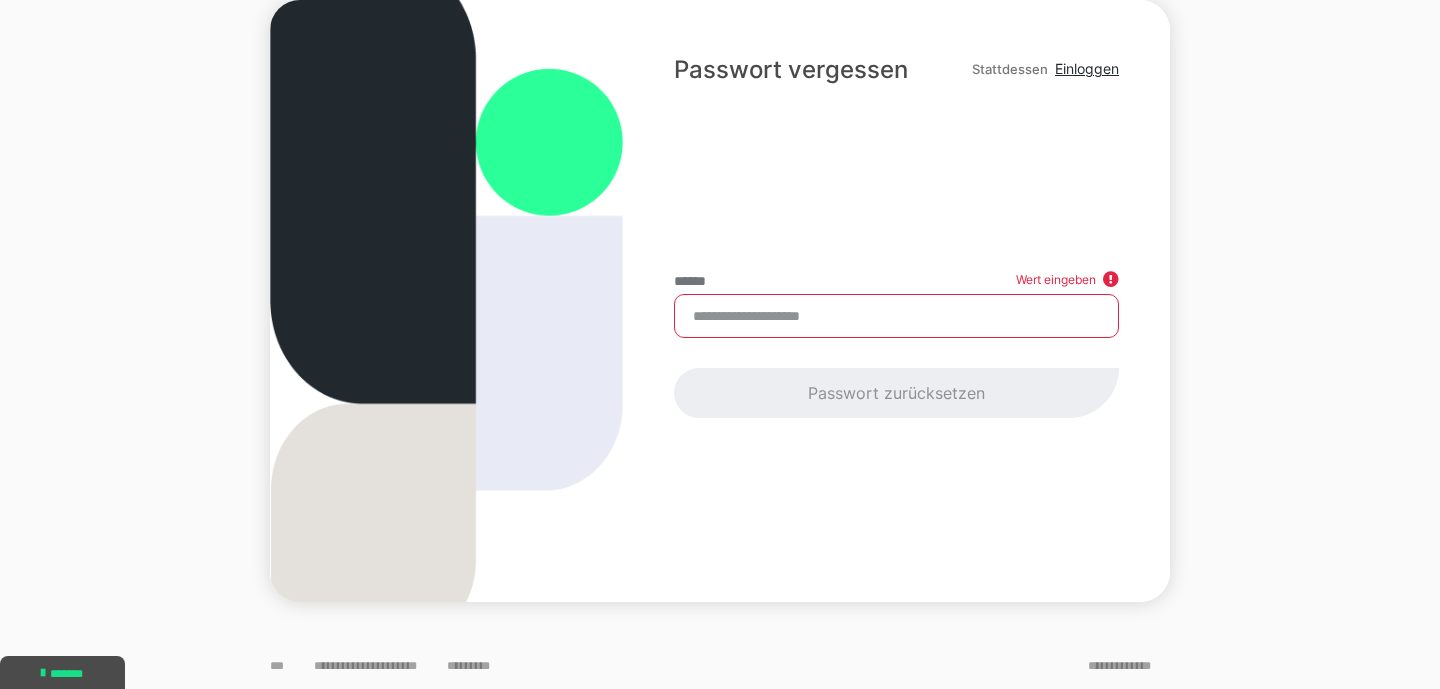 click on "Passwort zurücksetzen" at bounding box center [896, 393] 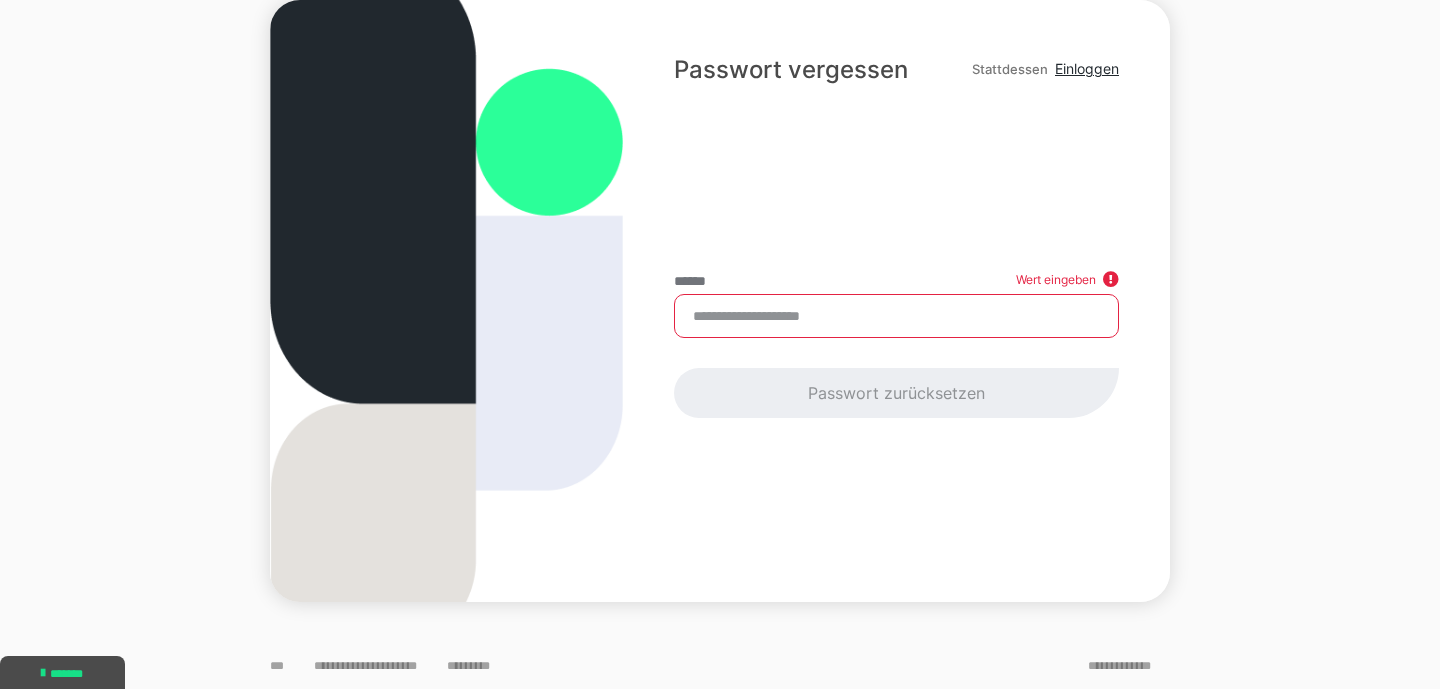 click on "******" at bounding box center (896, 316) 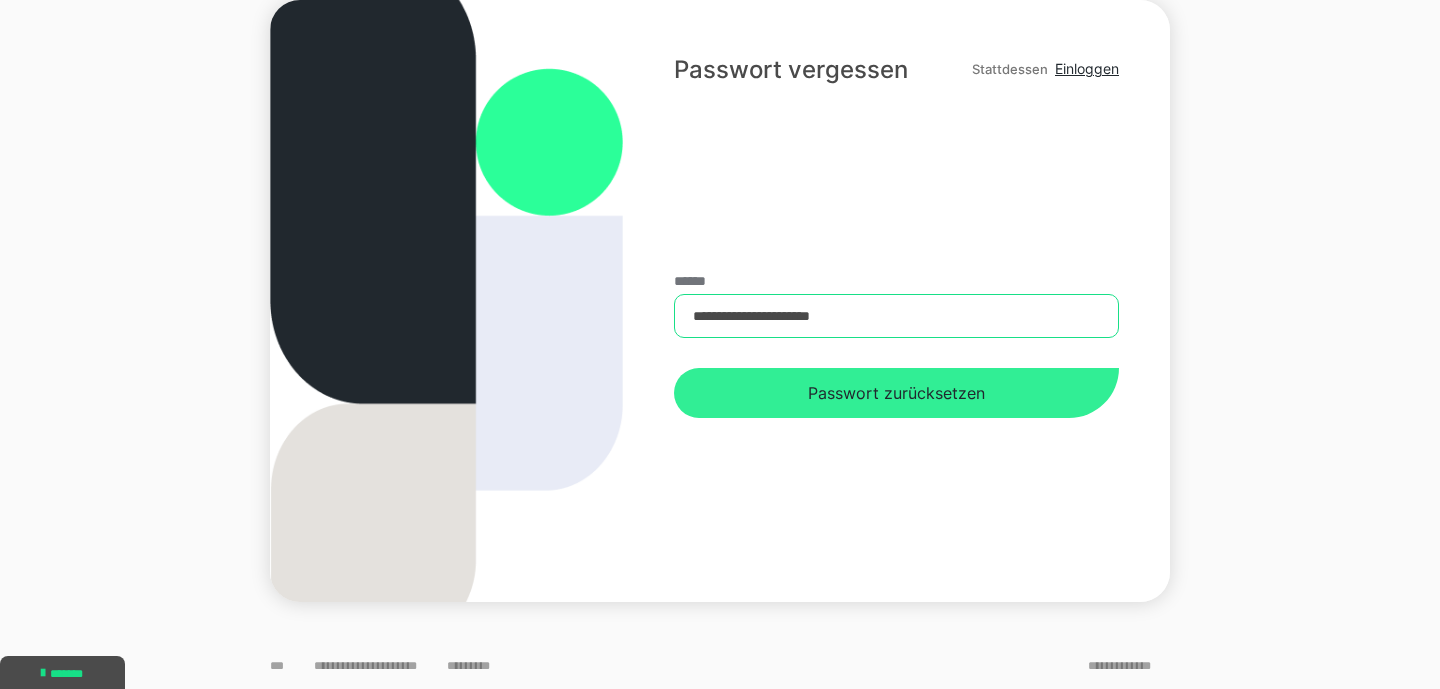 type on "**********" 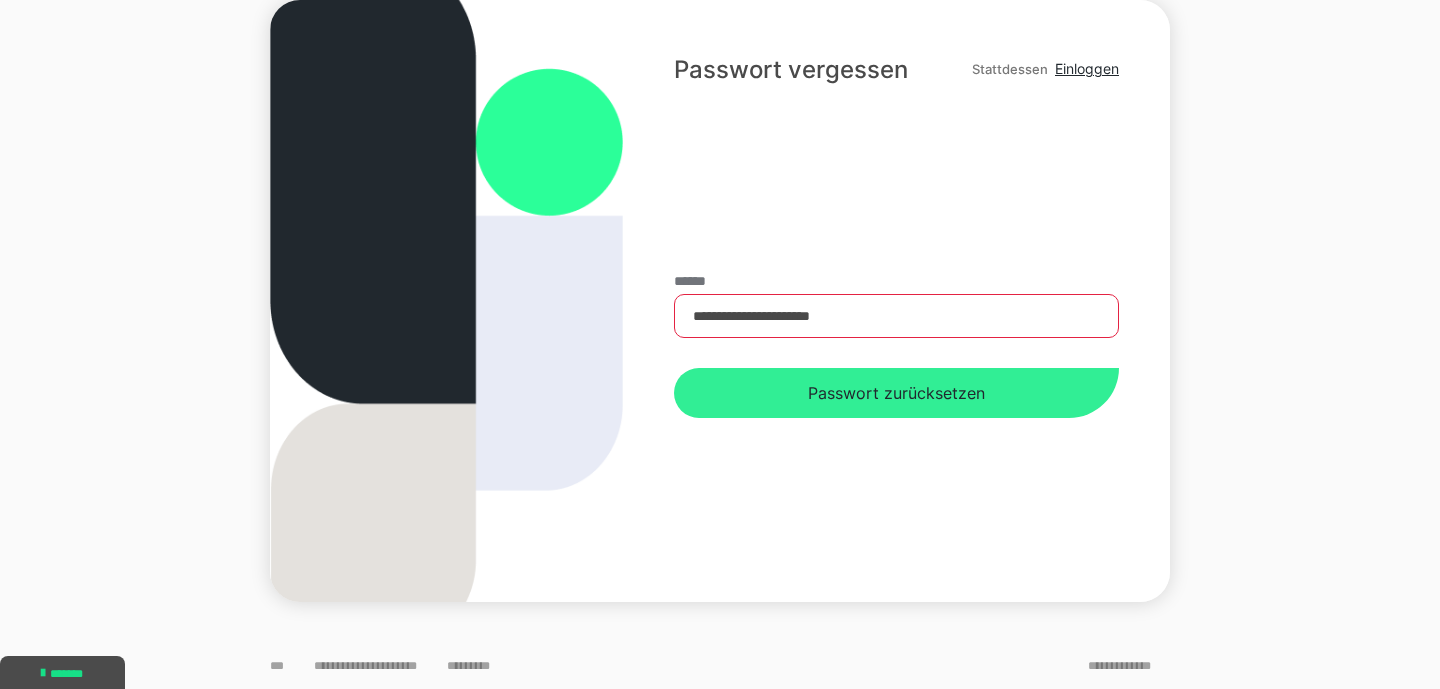 click on "Passwort zurücksetzen" at bounding box center [896, 393] 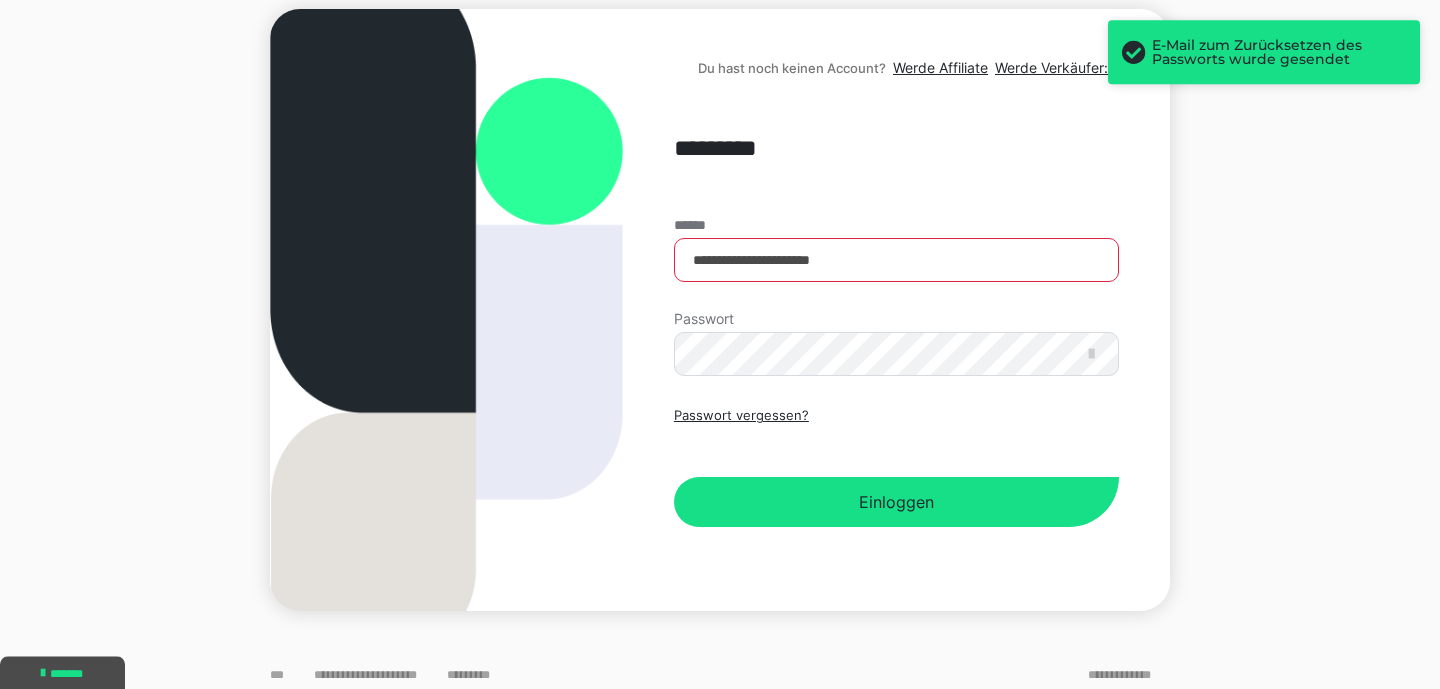 scroll, scrollTop: 228, scrollLeft: 0, axis: vertical 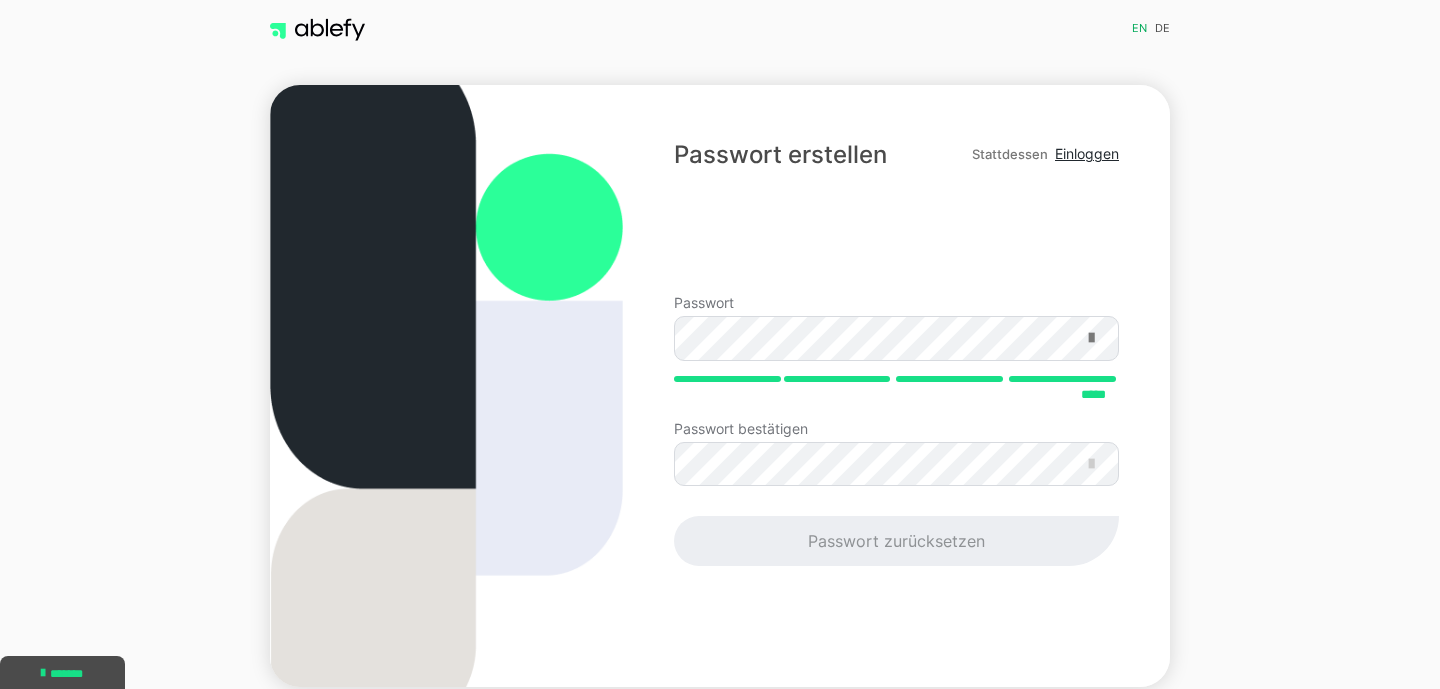 click at bounding box center [1091, 338] 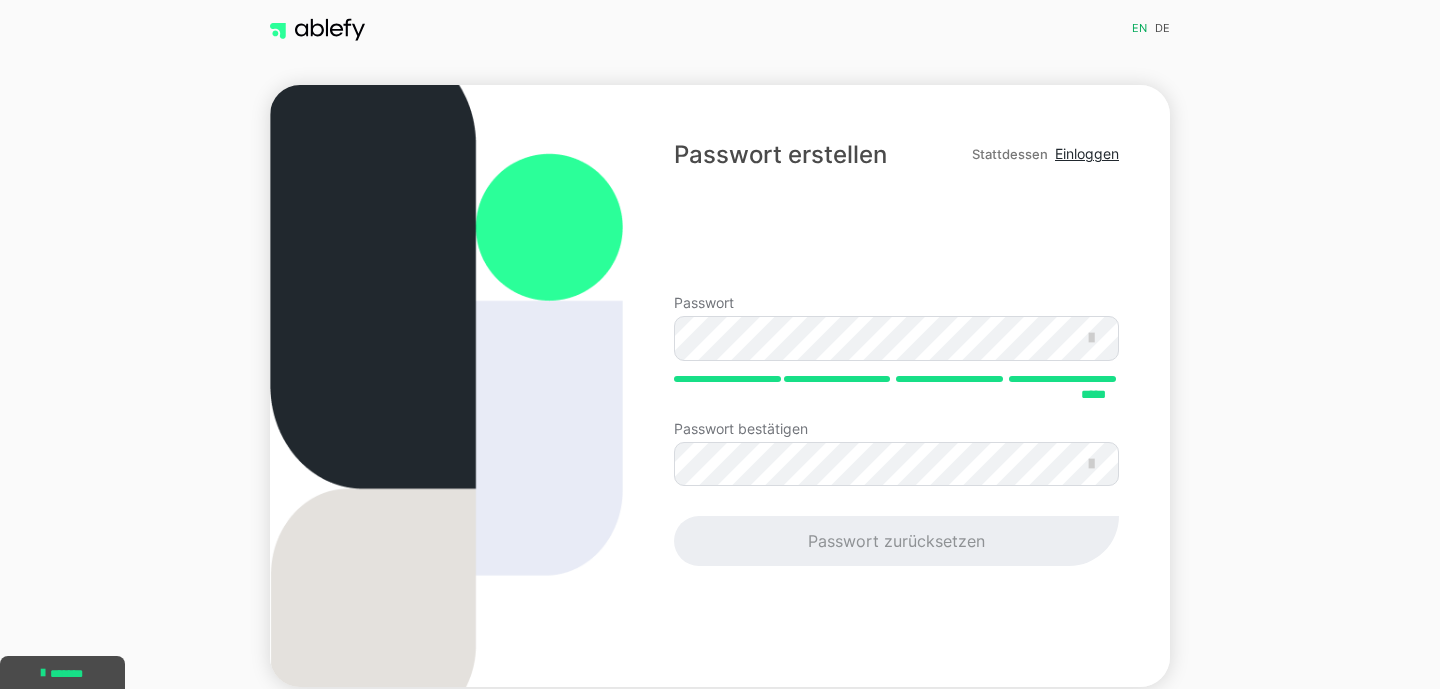 click on "Passwort zurücksetzen" at bounding box center [896, 541] 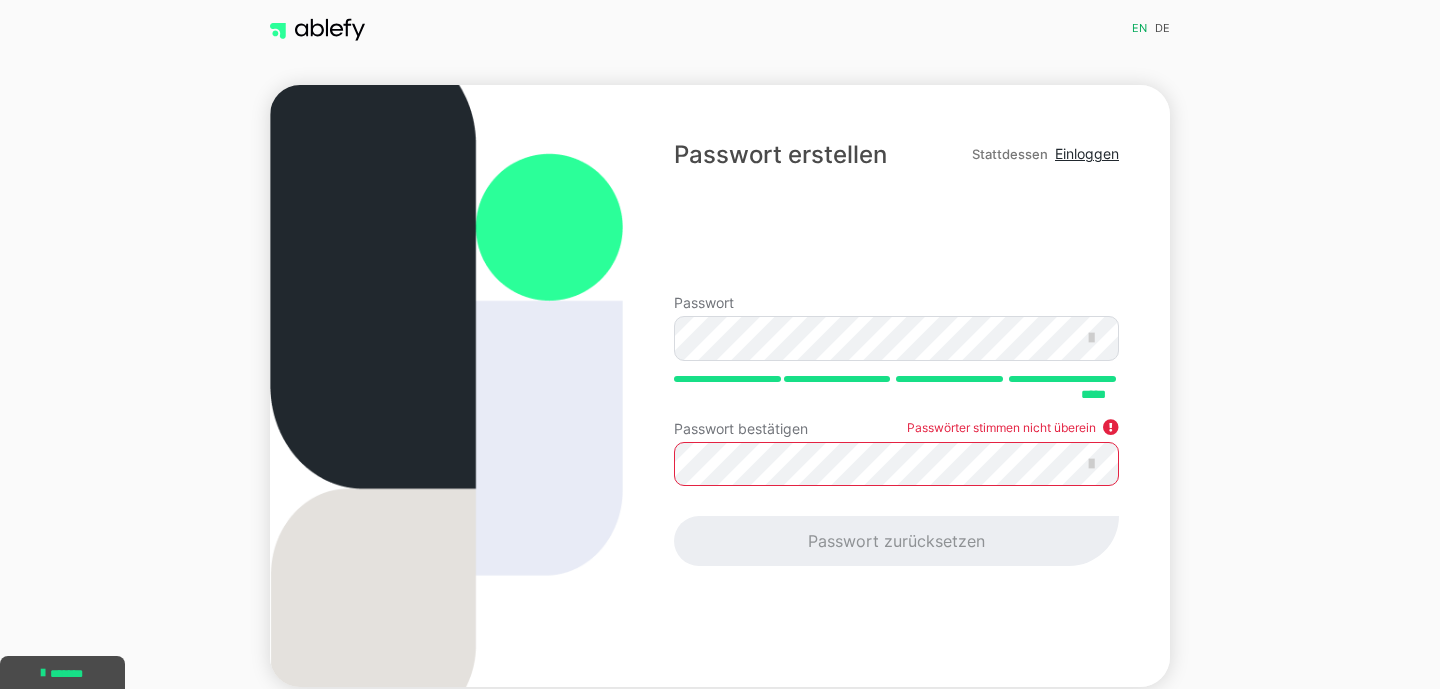 click on "Passwort zurücksetzen" at bounding box center [896, 541] 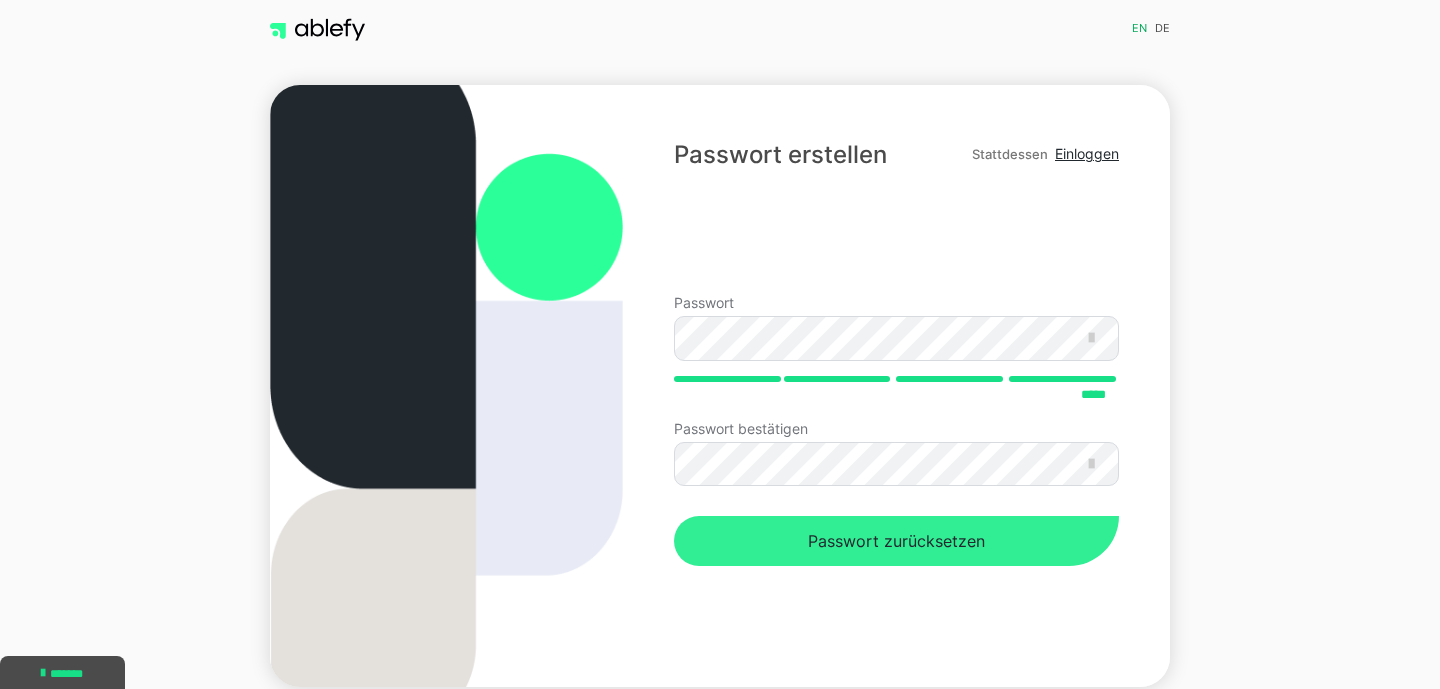 click on "Passwort zurücksetzen" at bounding box center [896, 541] 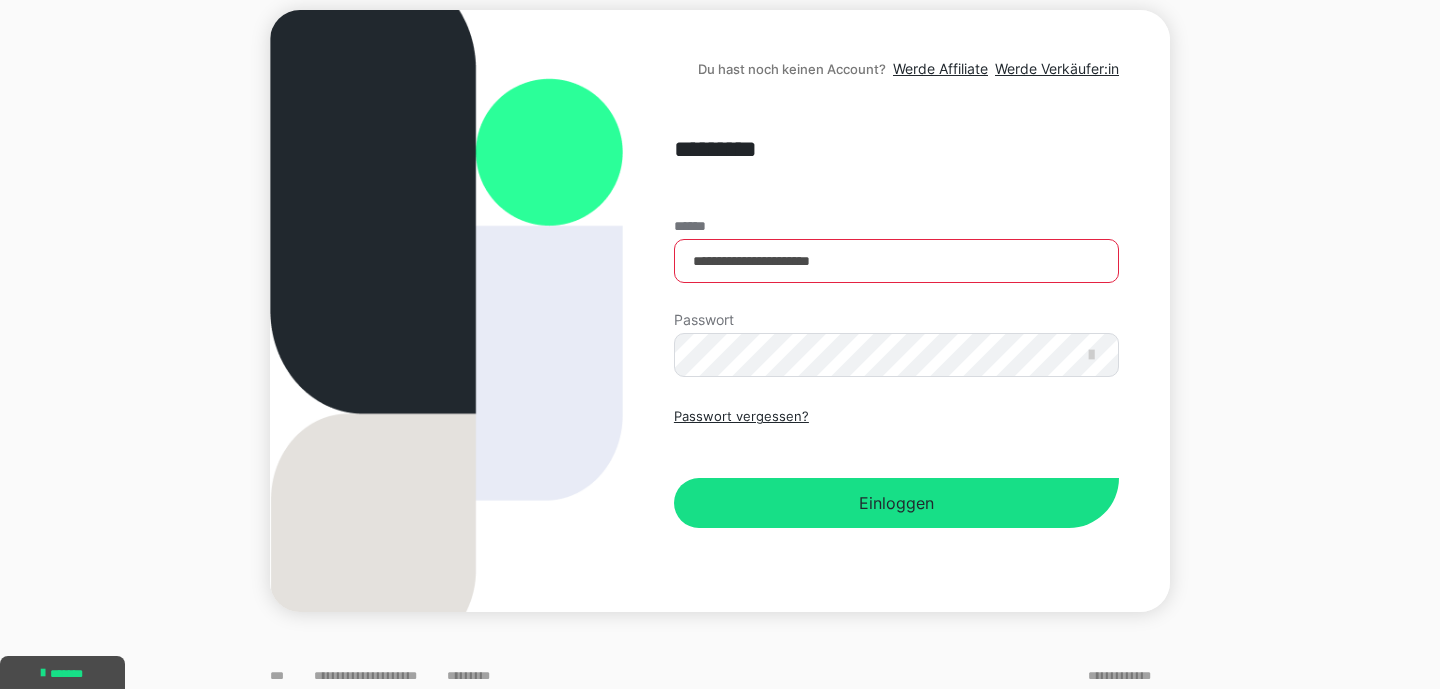 scroll, scrollTop: 228, scrollLeft: 0, axis: vertical 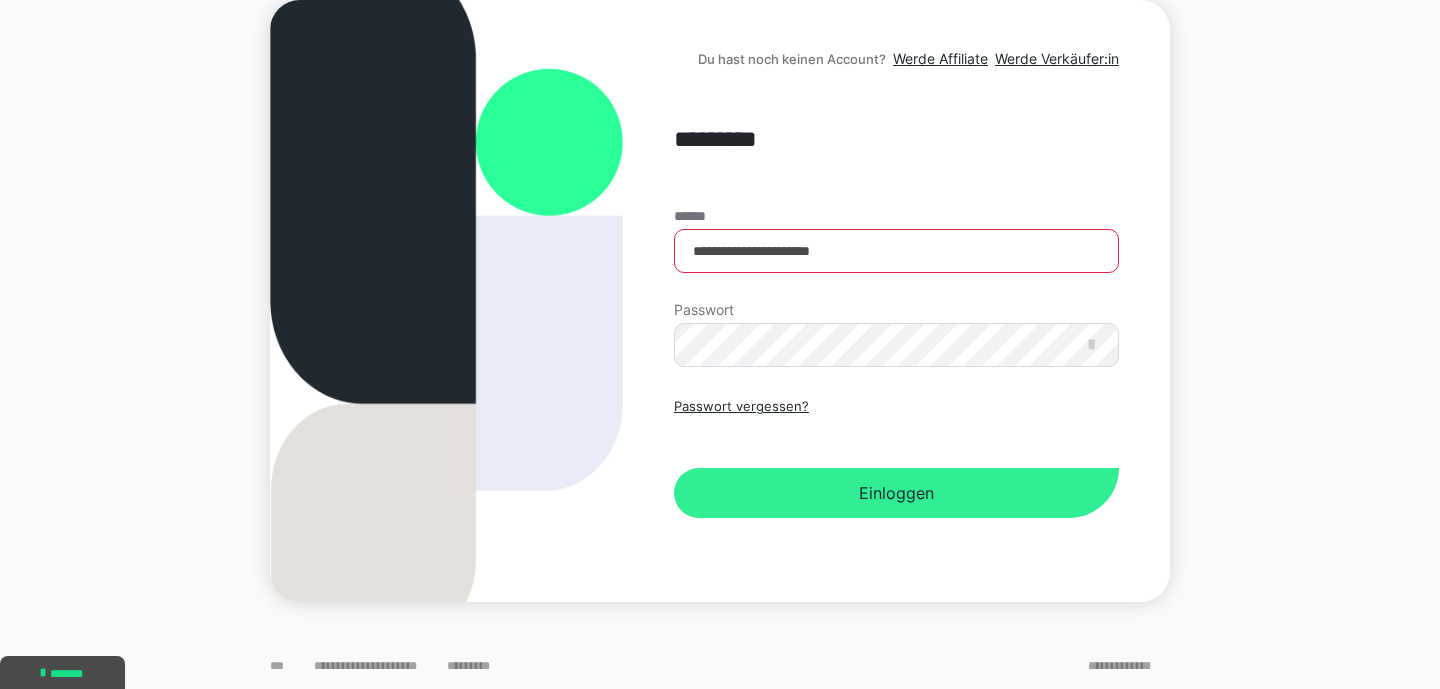 click on "Einloggen" at bounding box center [896, 493] 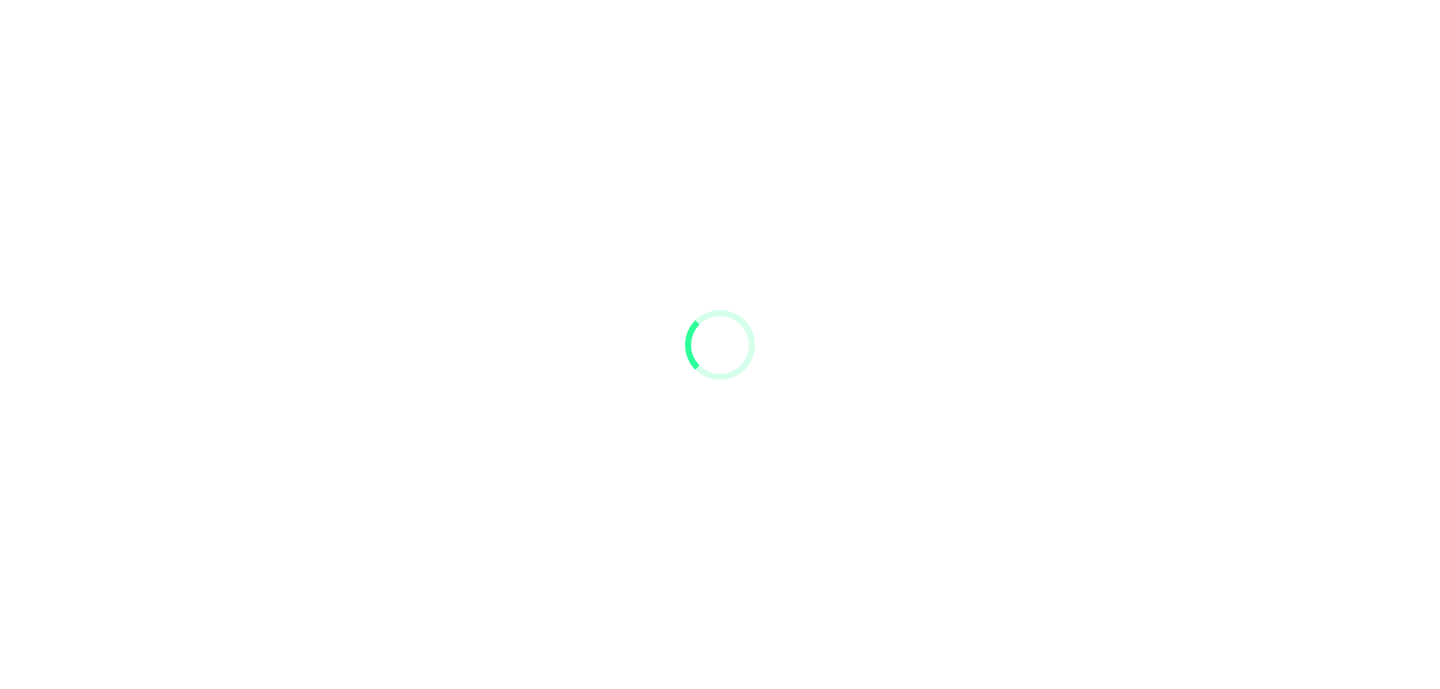scroll, scrollTop: 0, scrollLeft: 0, axis: both 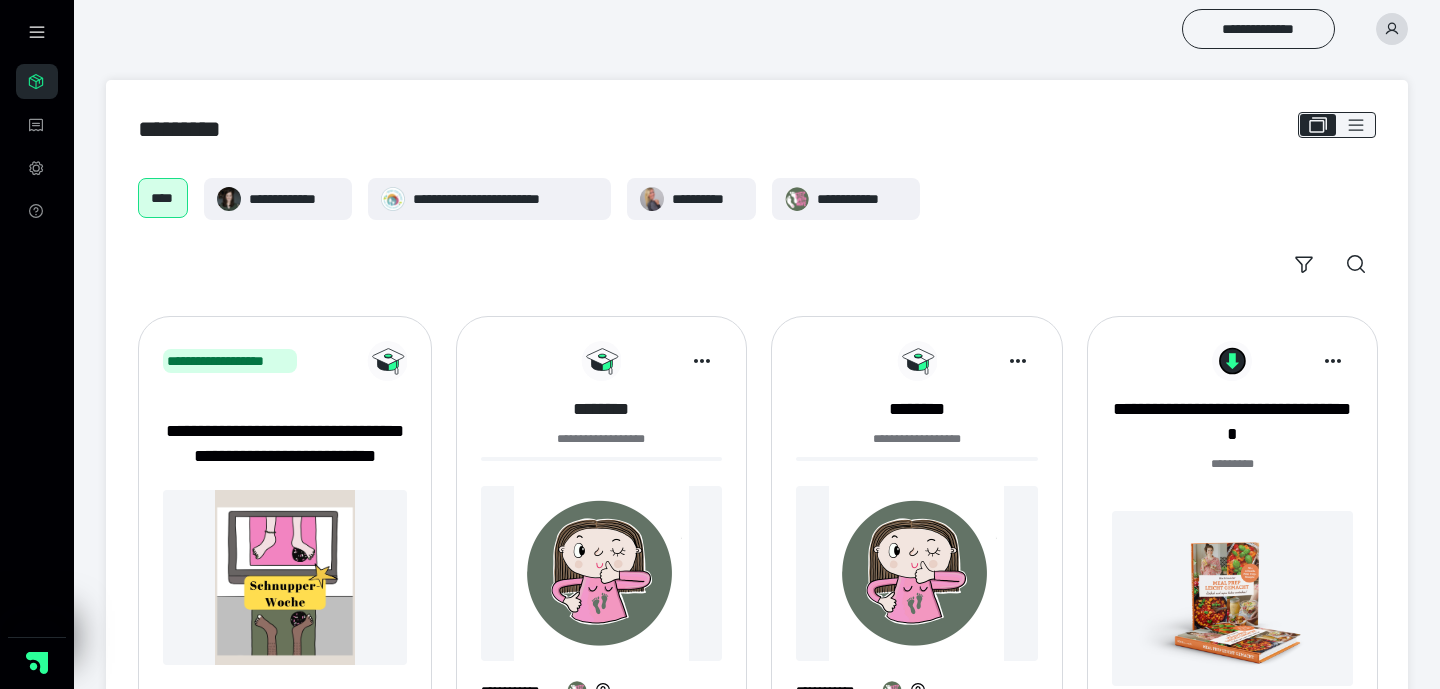 click on "********" at bounding box center [601, 409] 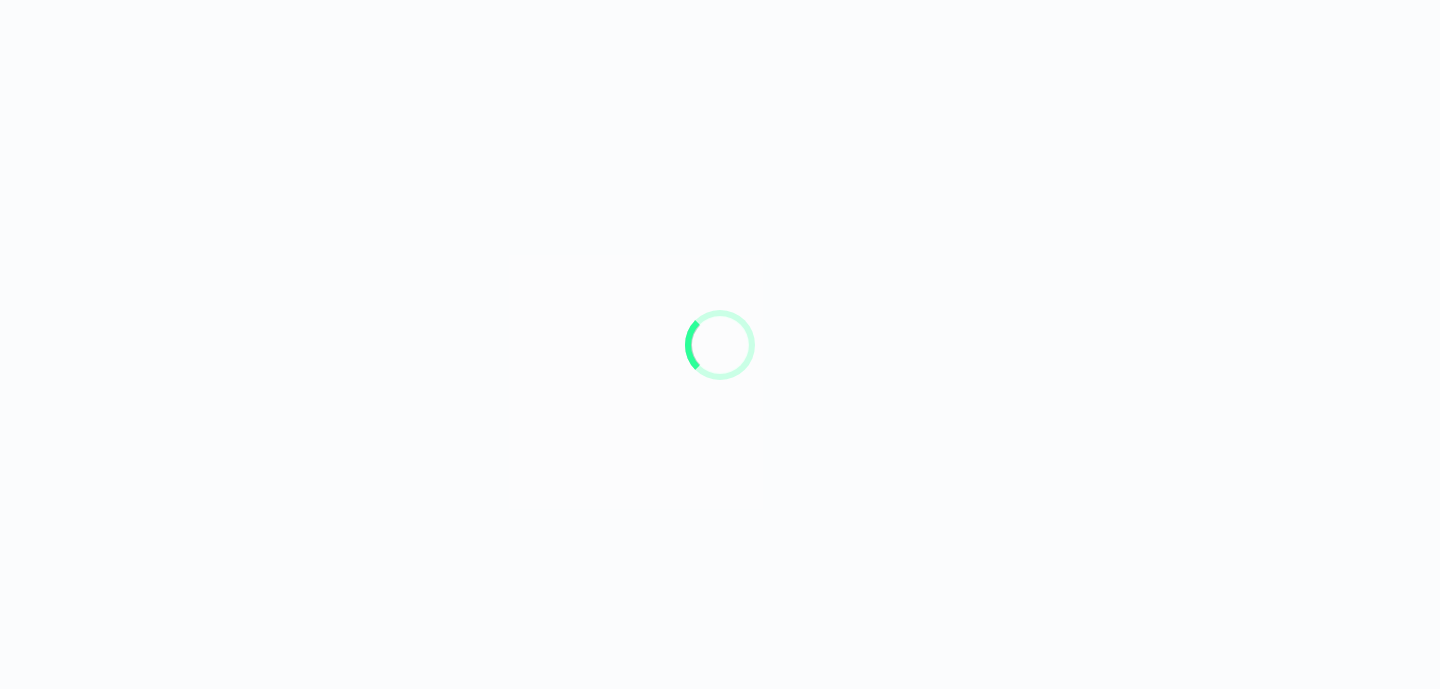 scroll, scrollTop: 0, scrollLeft: 0, axis: both 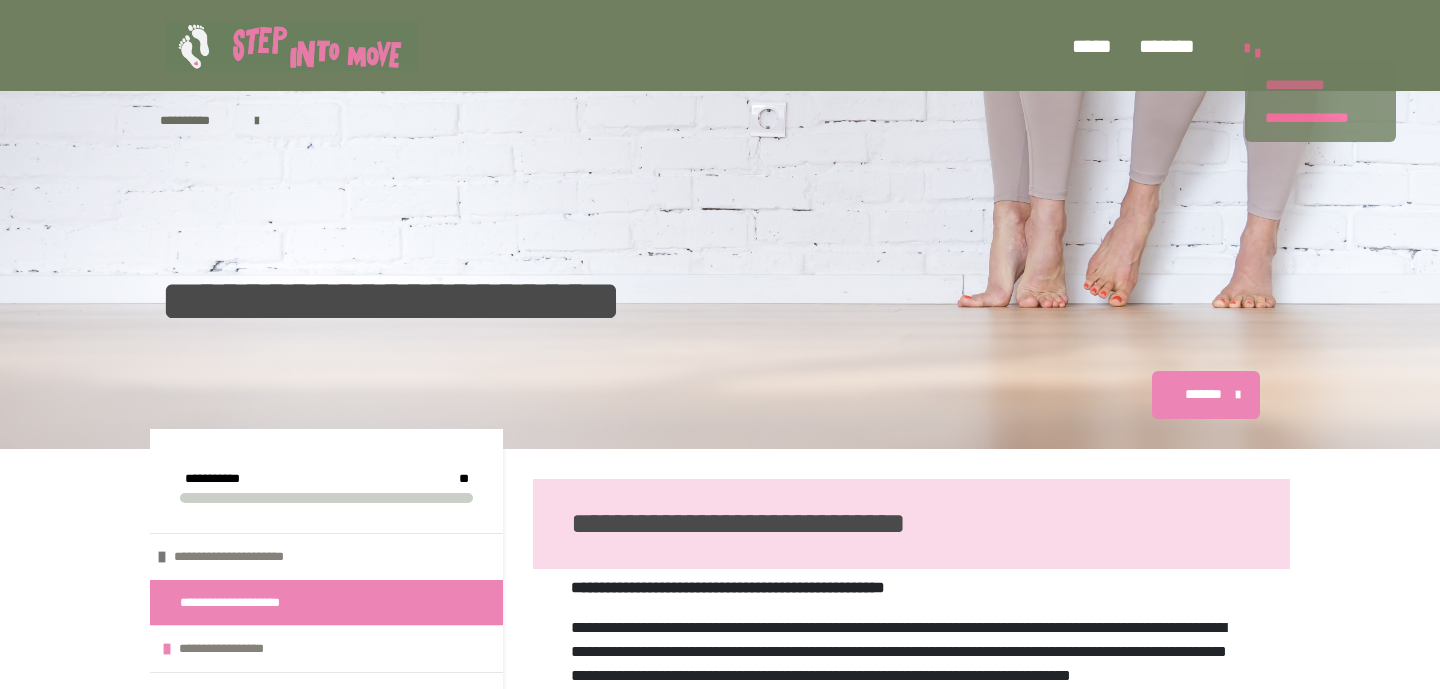 click on "**********" at bounding box center [1320, 85] 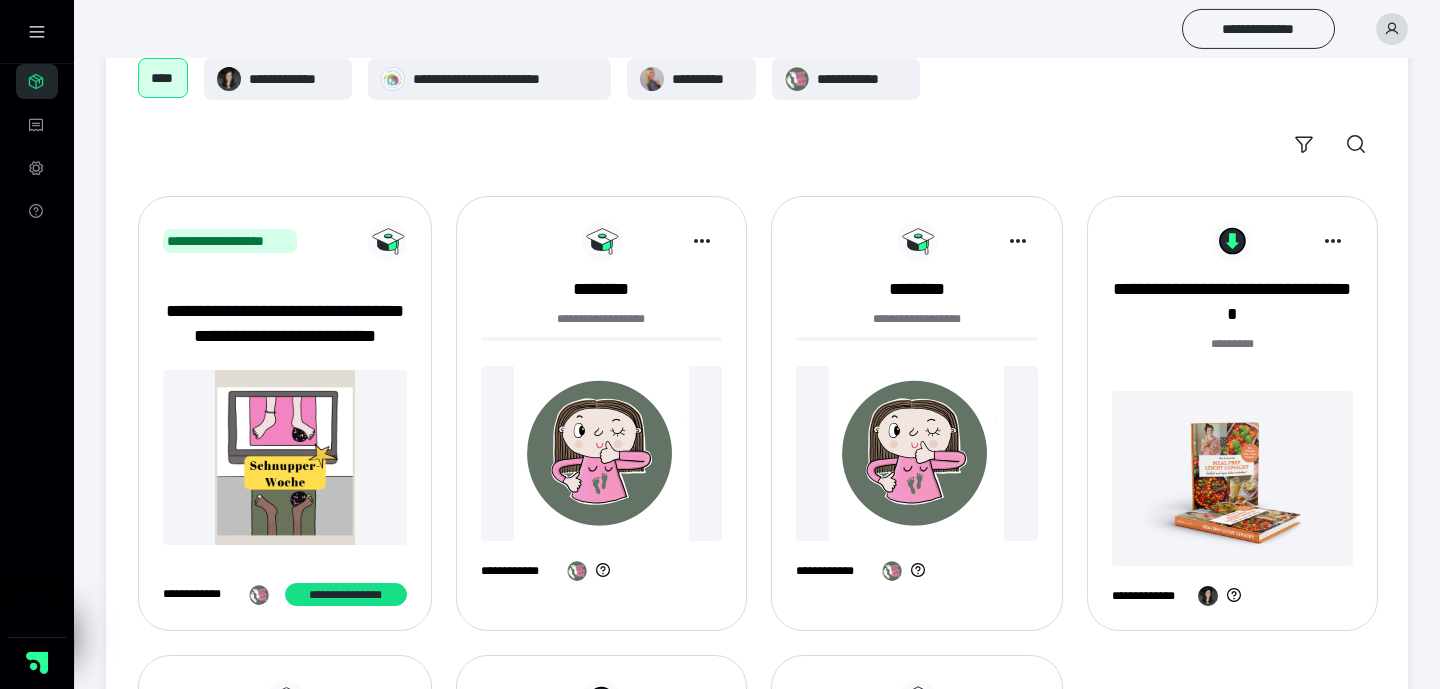 scroll, scrollTop: 0, scrollLeft: 0, axis: both 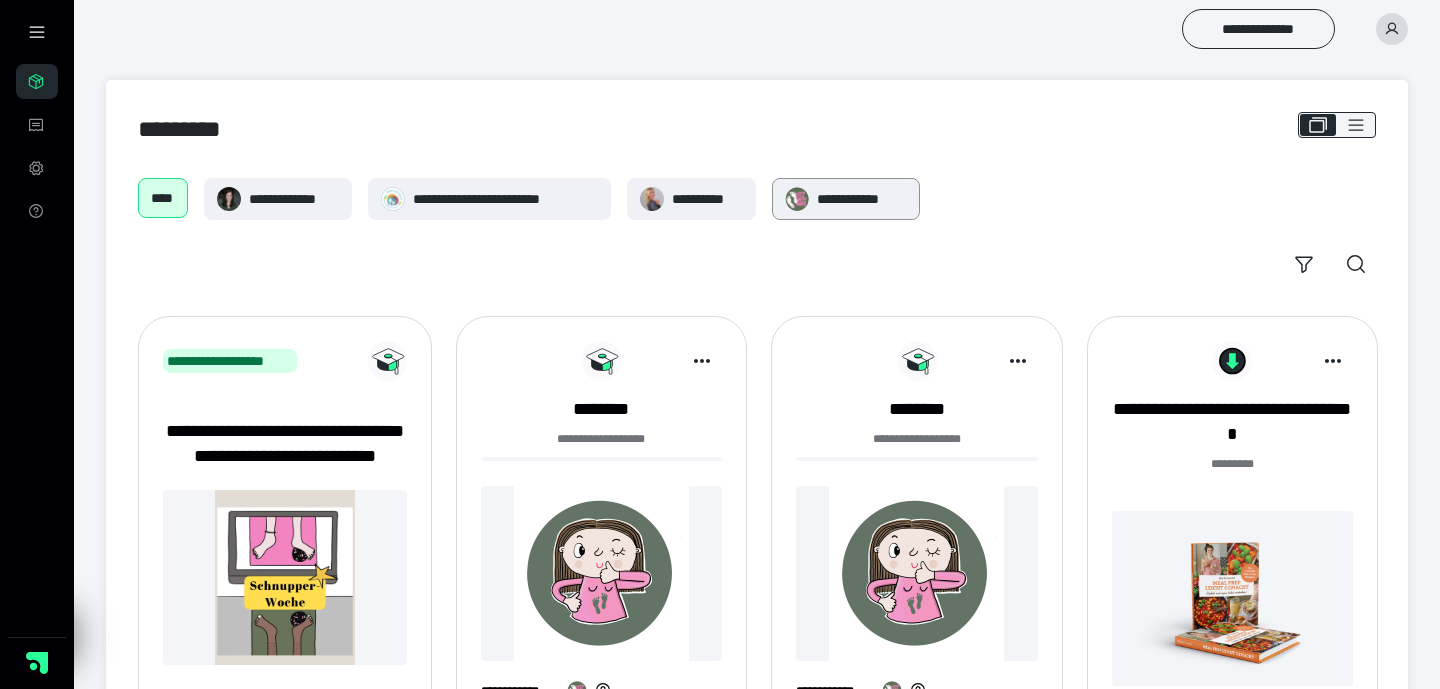 click on "**********" at bounding box center [862, 199] 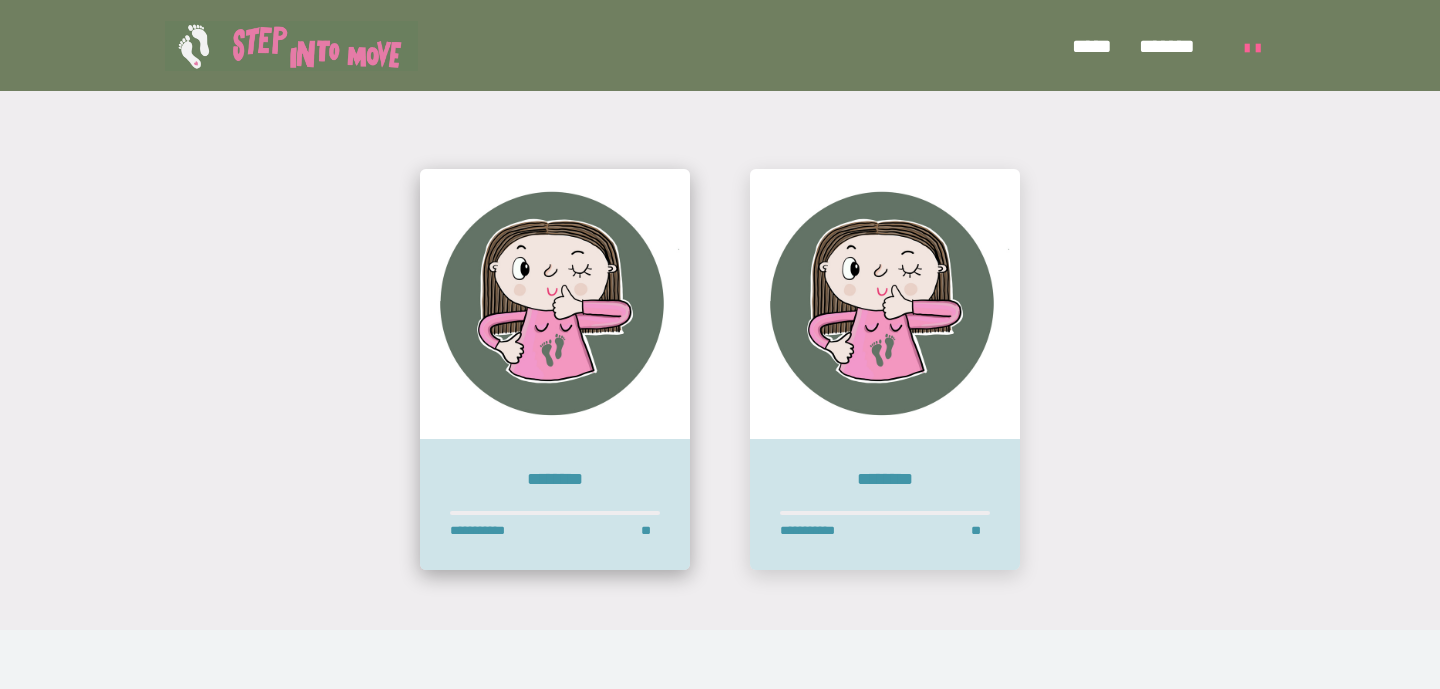 scroll, scrollTop: 698, scrollLeft: 0, axis: vertical 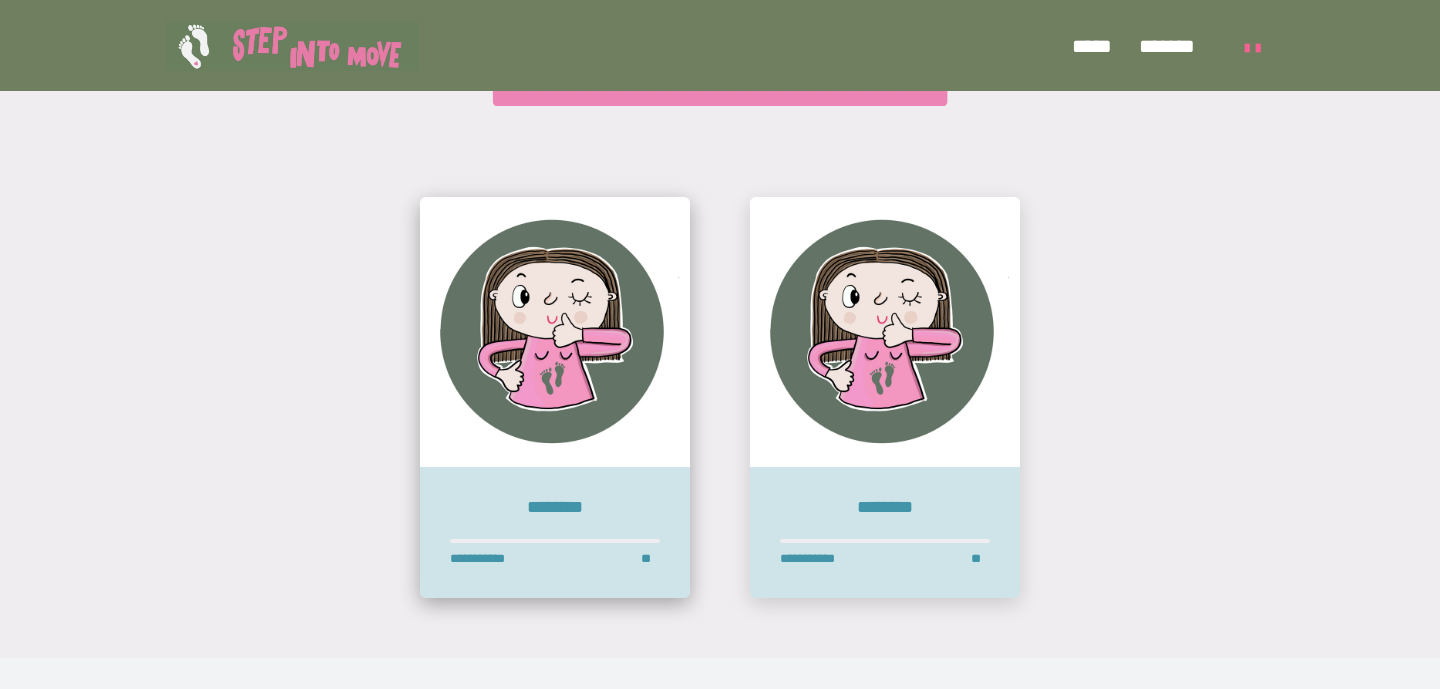 click at bounding box center [555, 332] 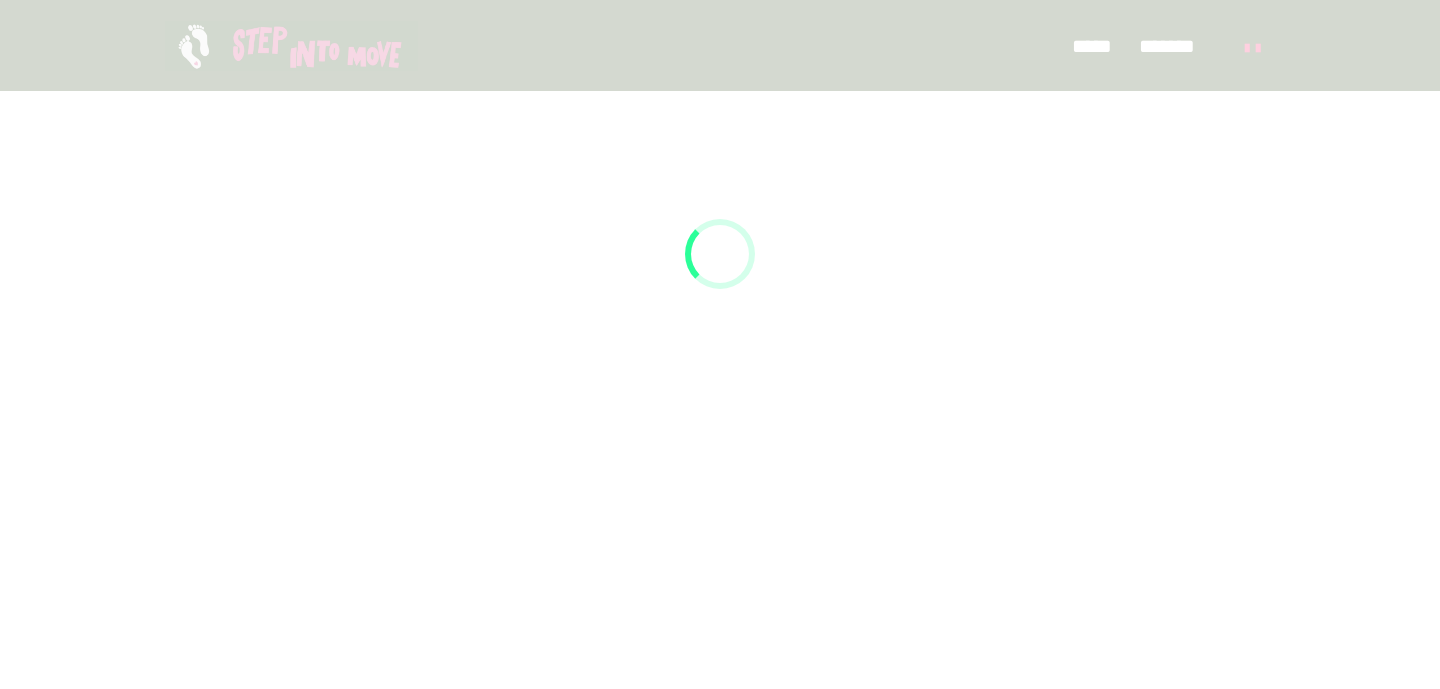 scroll, scrollTop: 90, scrollLeft: 0, axis: vertical 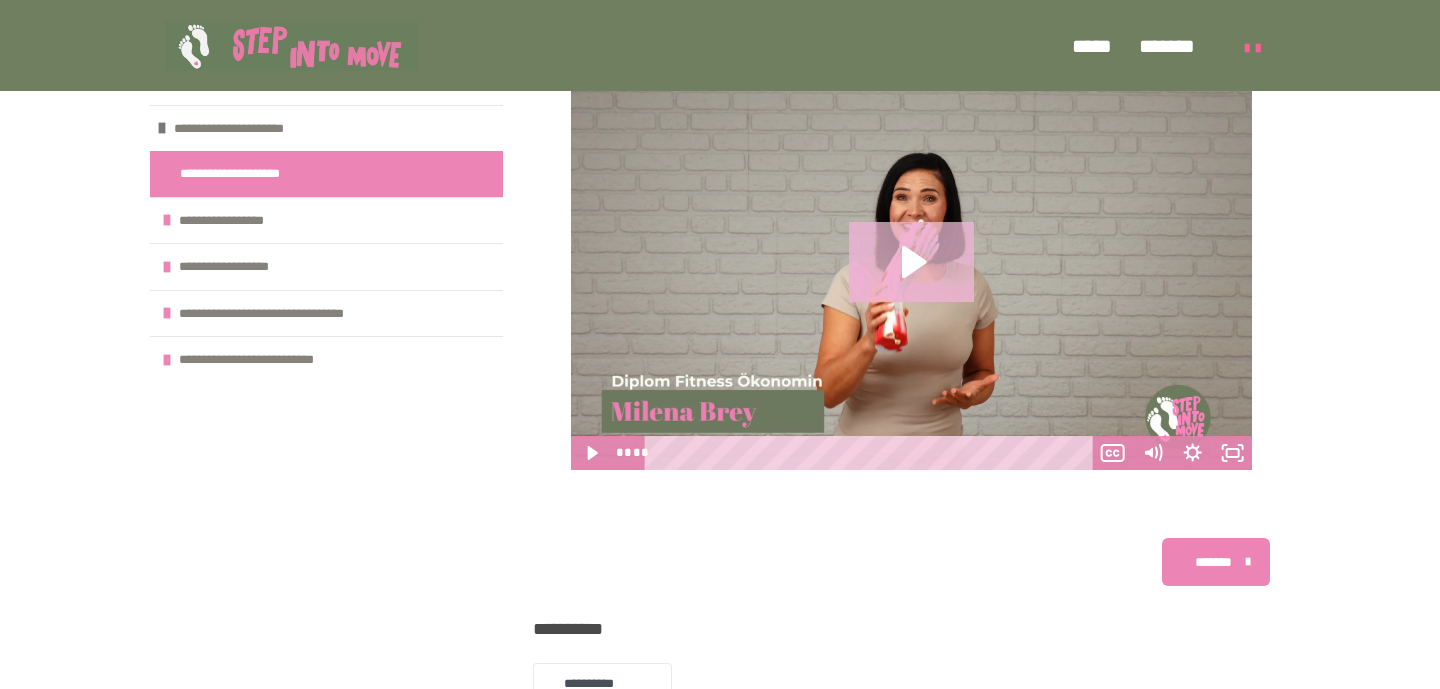 click 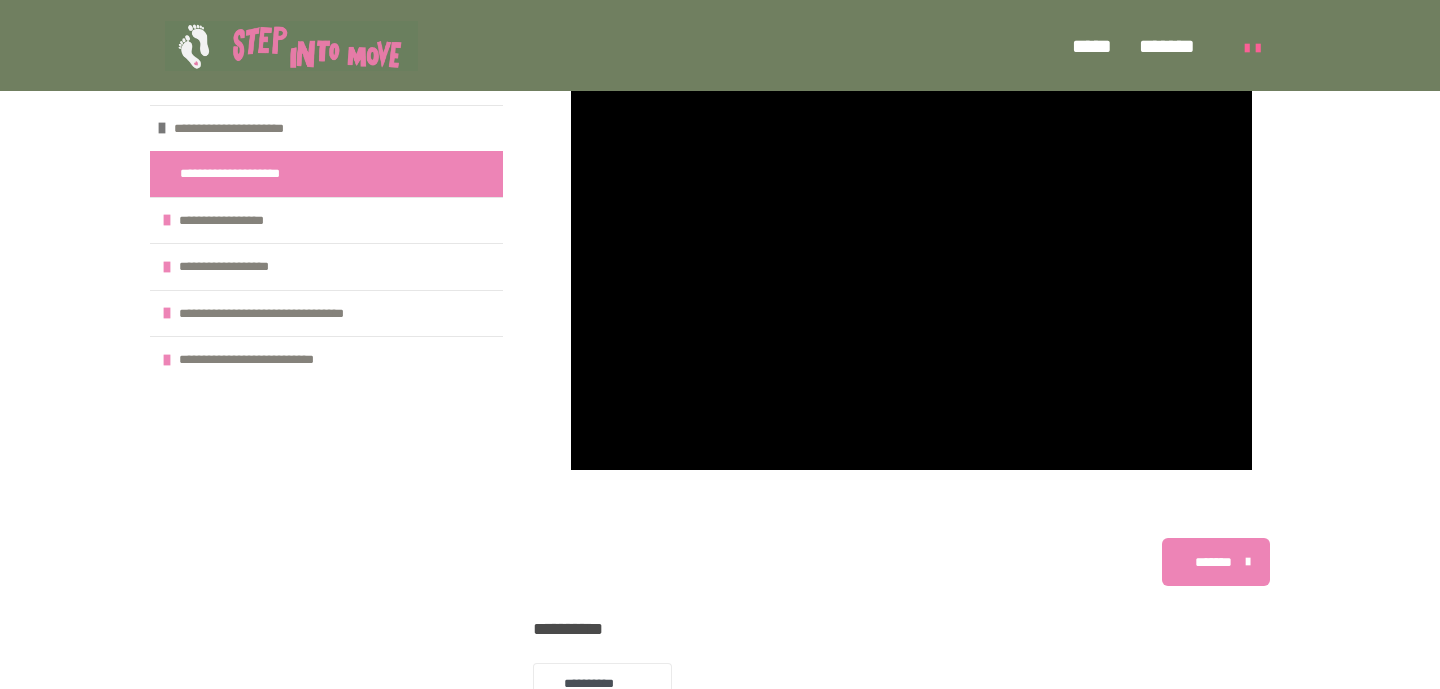 click on "*******" at bounding box center [1216, 562] 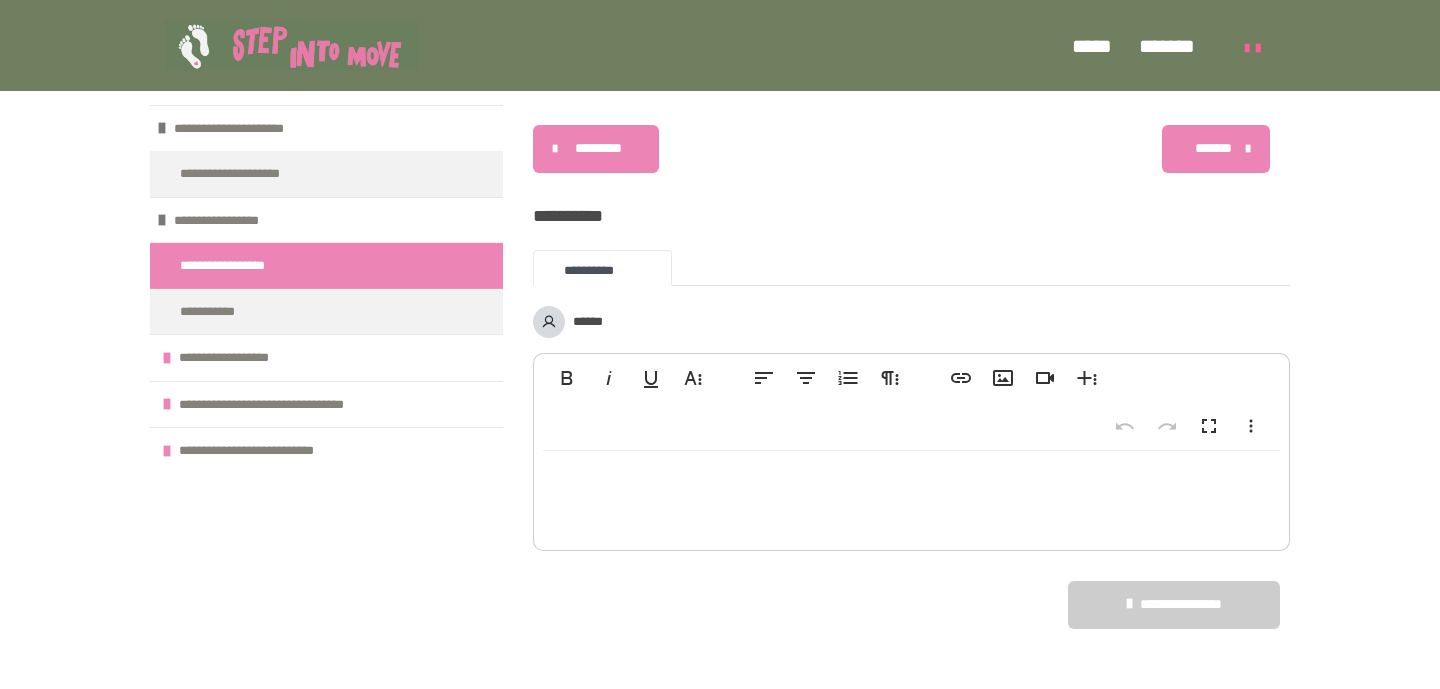 scroll, scrollTop: 1916, scrollLeft: 0, axis: vertical 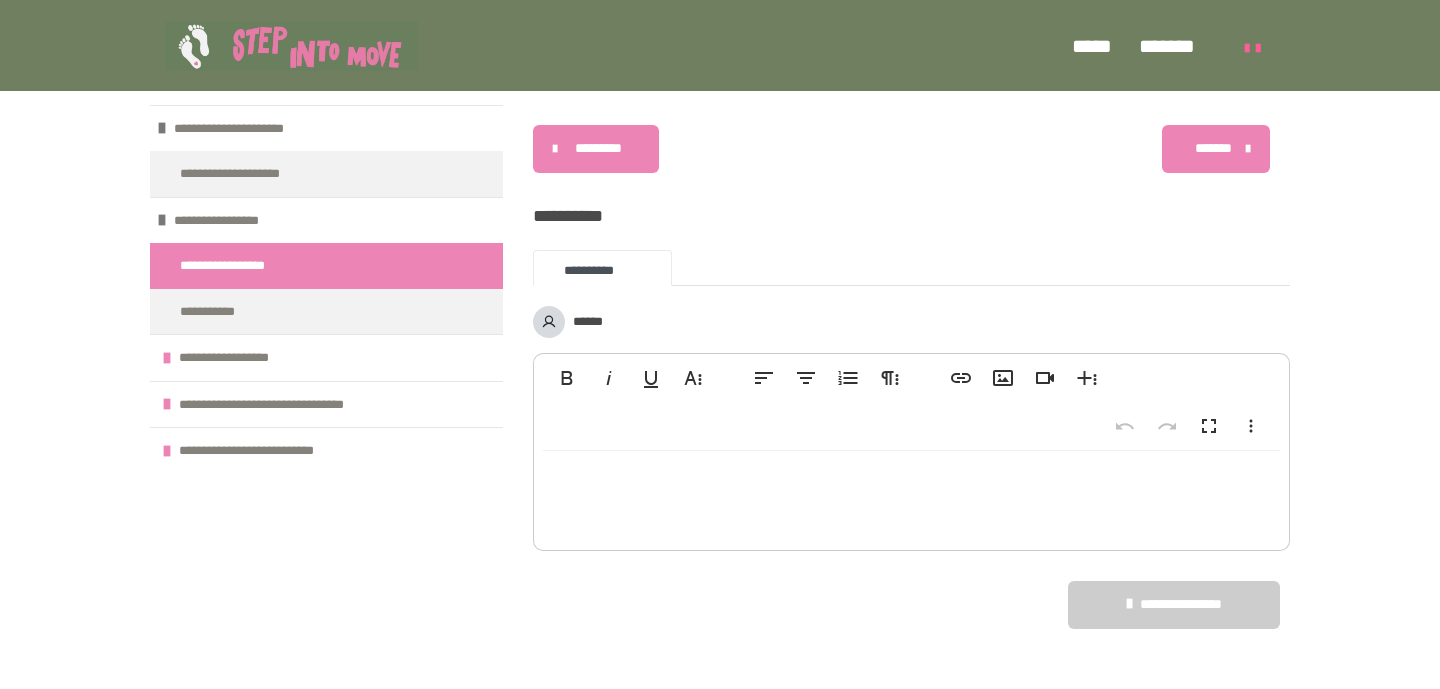 click on "*******" at bounding box center [1214, 148] 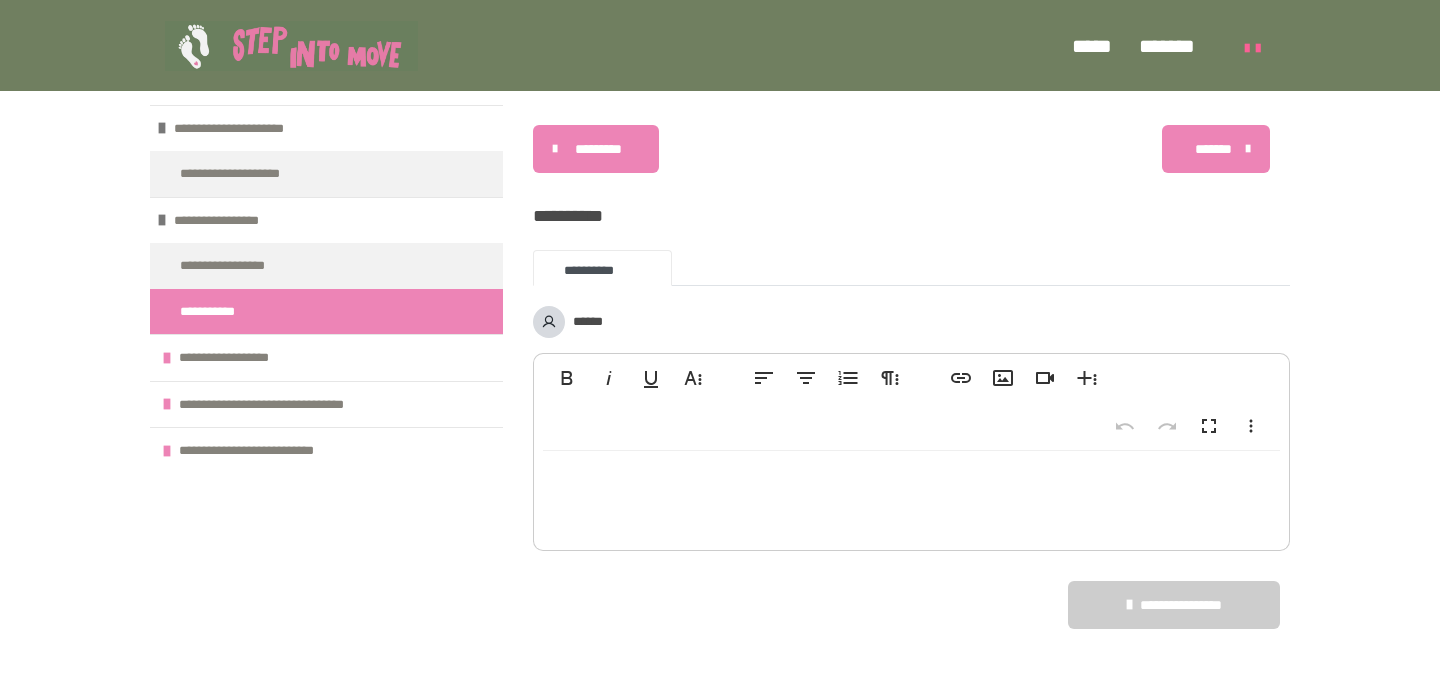 scroll, scrollTop: 1870, scrollLeft: 0, axis: vertical 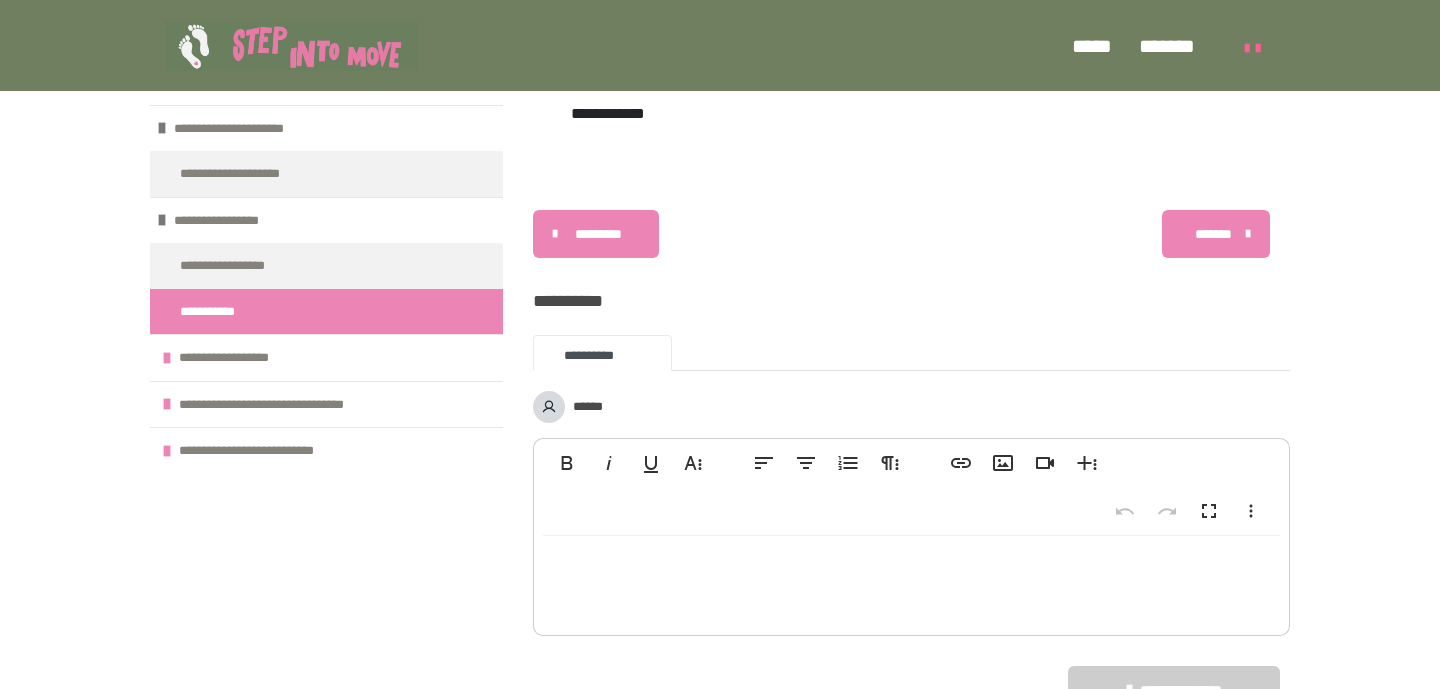 click on "*******" at bounding box center (1216, 234) 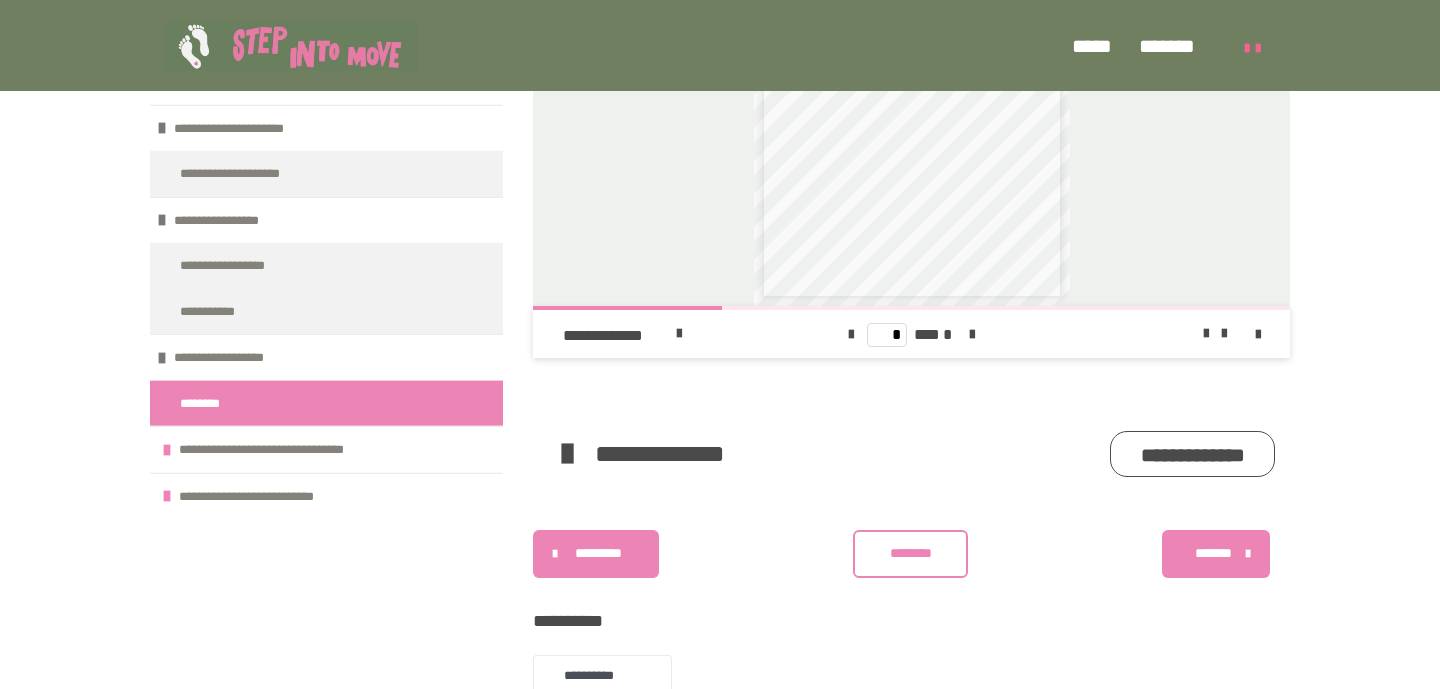 scroll, scrollTop: 1050, scrollLeft: 0, axis: vertical 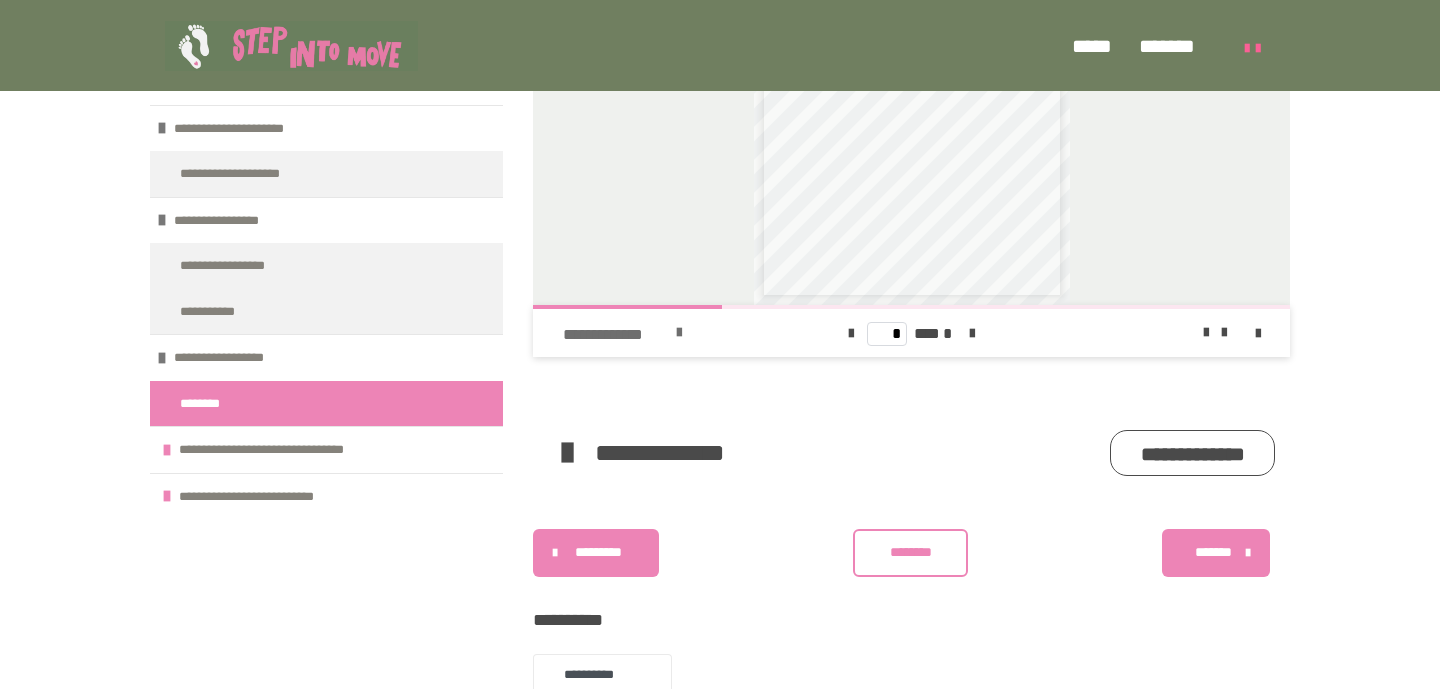 click on "**********" at bounding box center [682, 333] 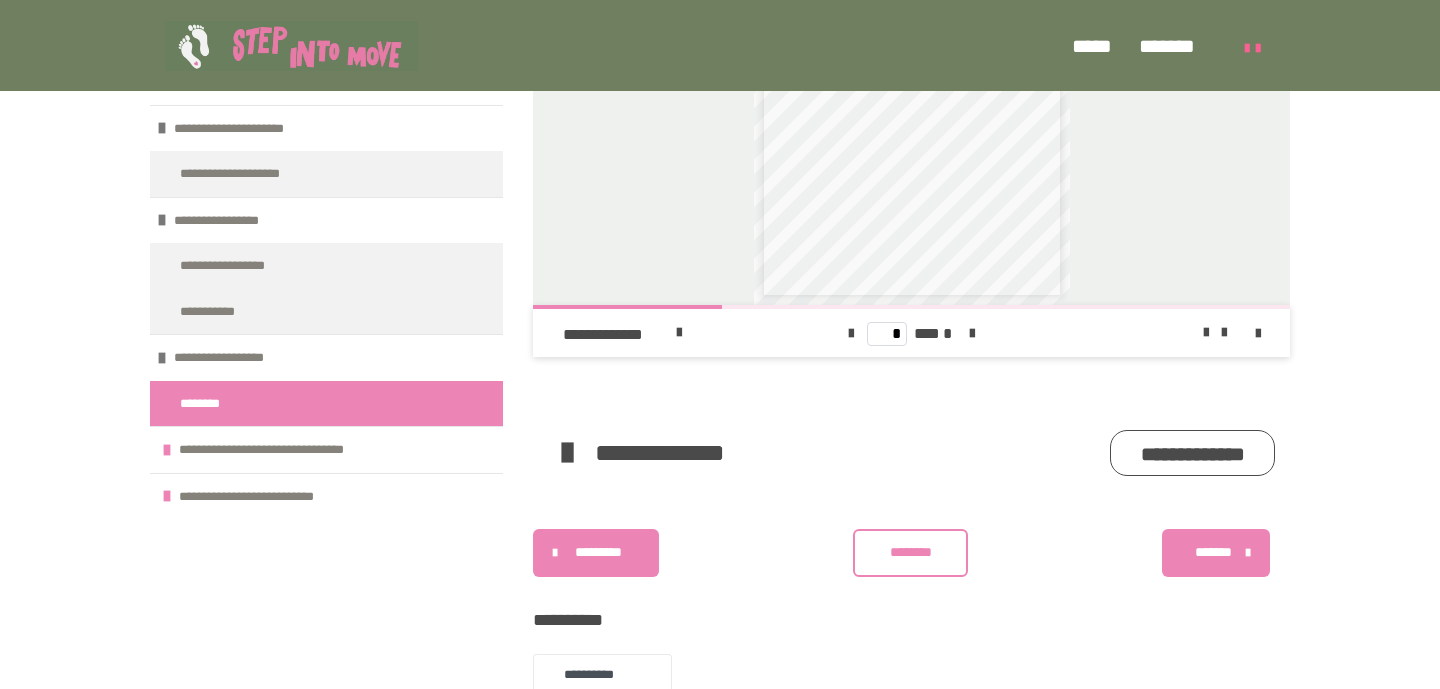 click on "**********" at bounding box center (1192, 453) 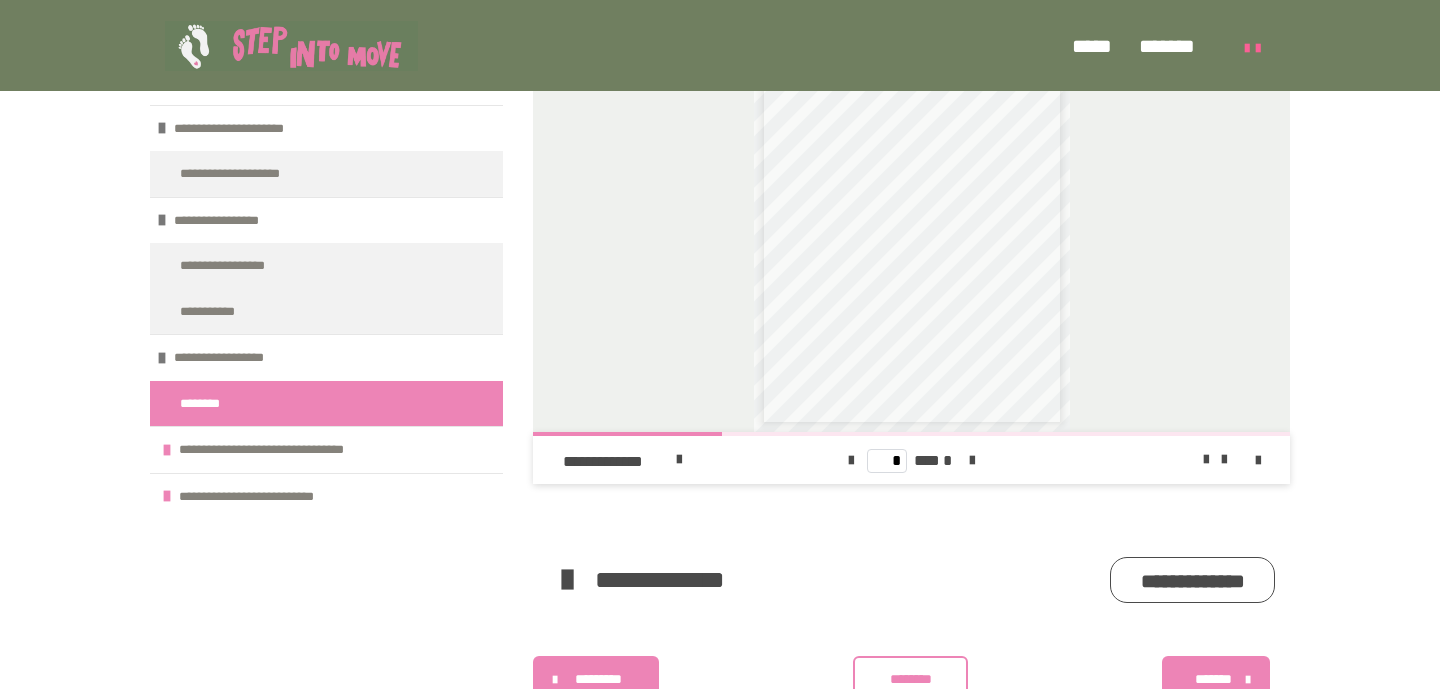 scroll, scrollTop: 1050, scrollLeft: 0, axis: vertical 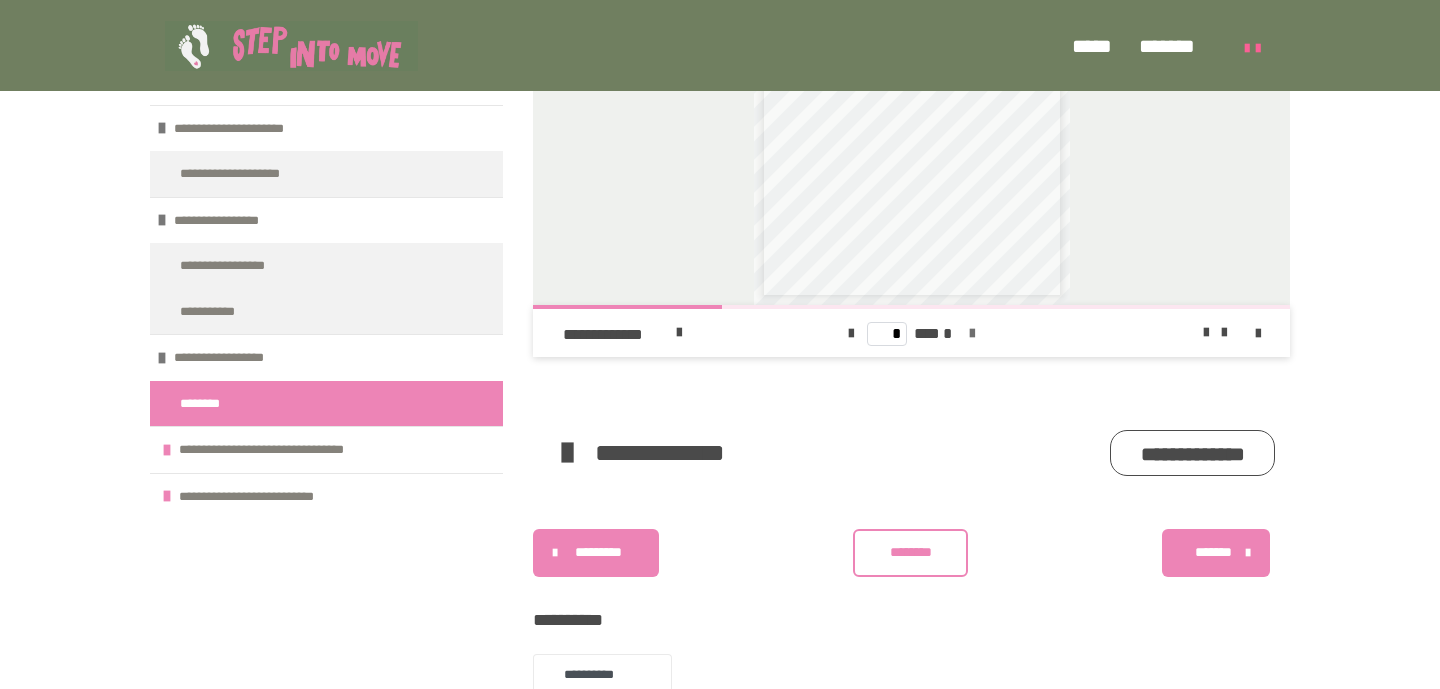 click at bounding box center (972, 334) 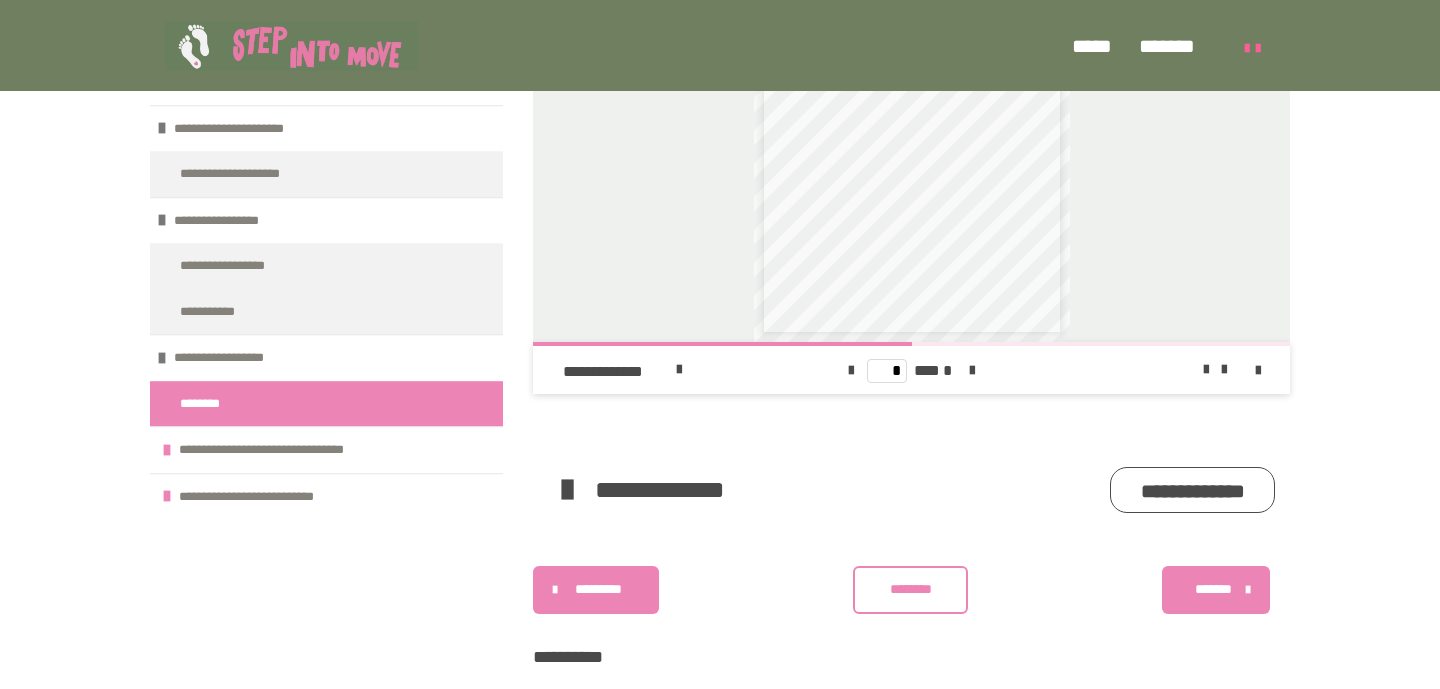 scroll, scrollTop: 1050, scrollLeft: 0, axis: vertical 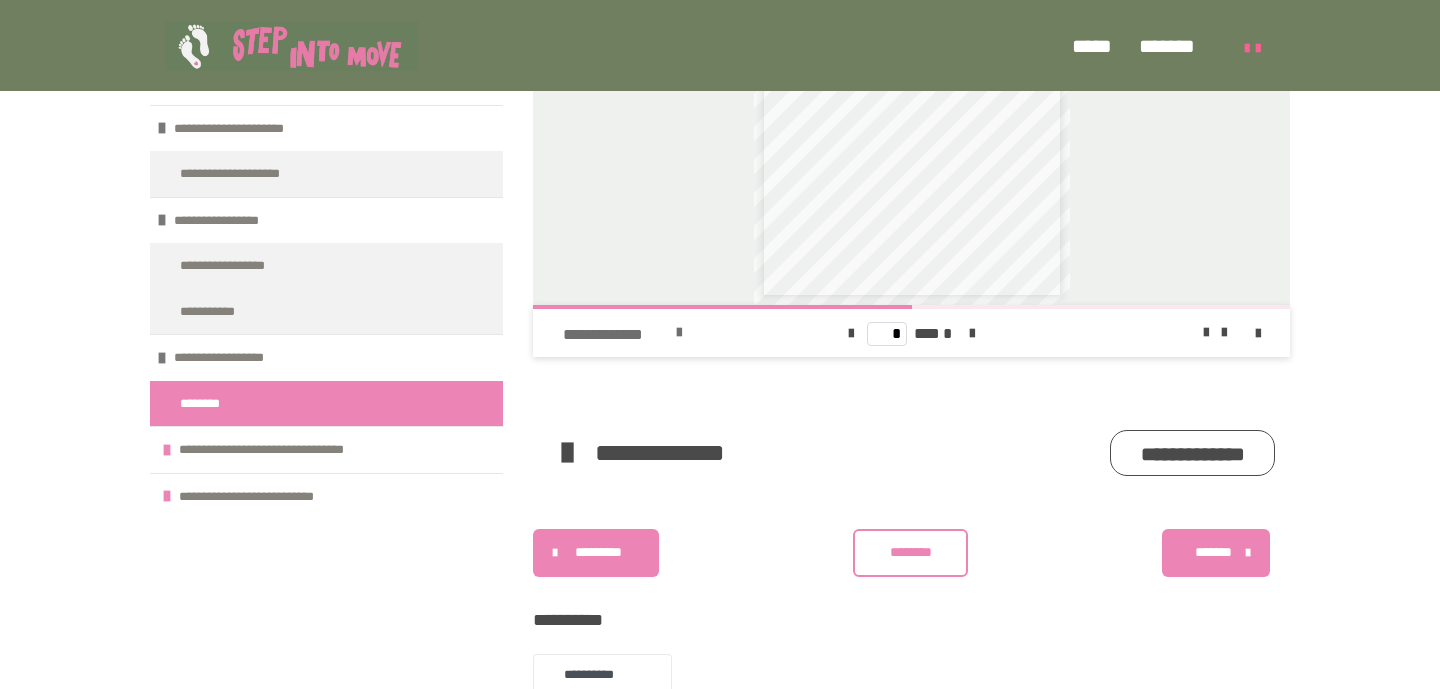 click on "**********" at bounding box center [616, 335] 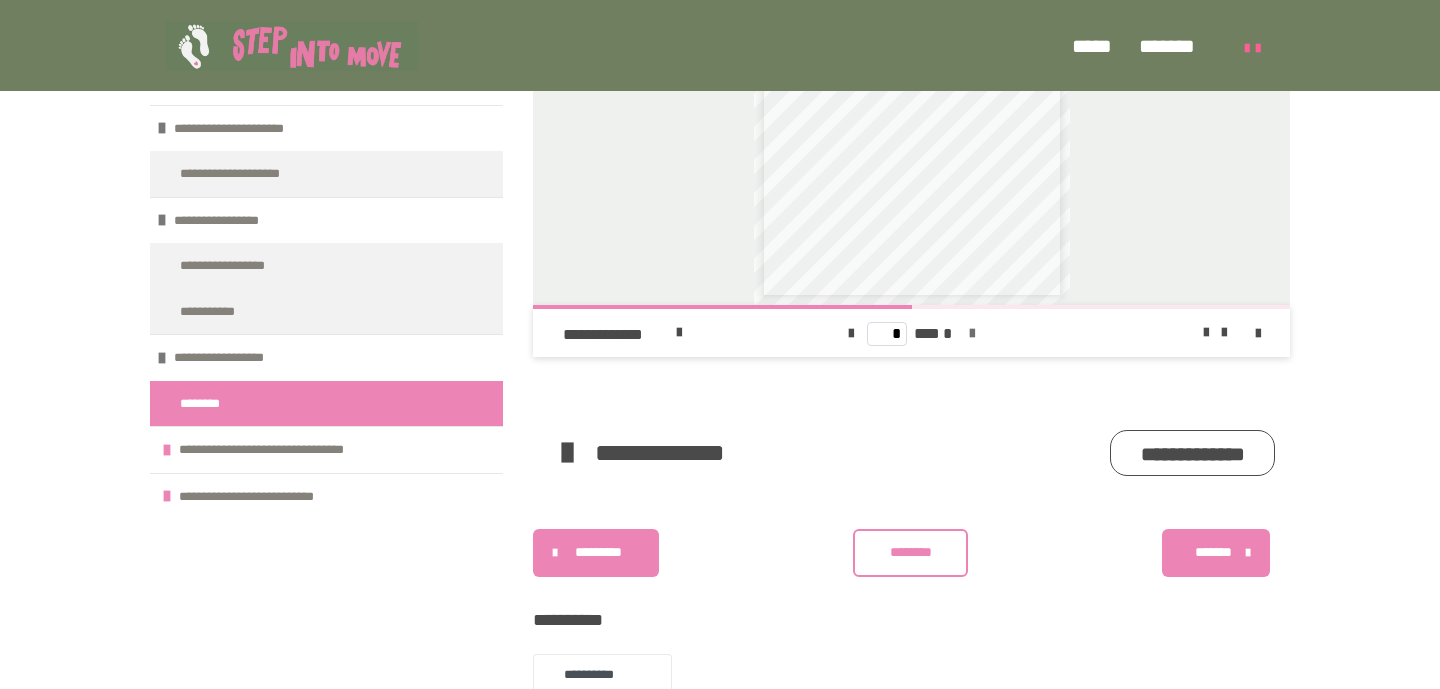 click at bounding box center (972, 334) 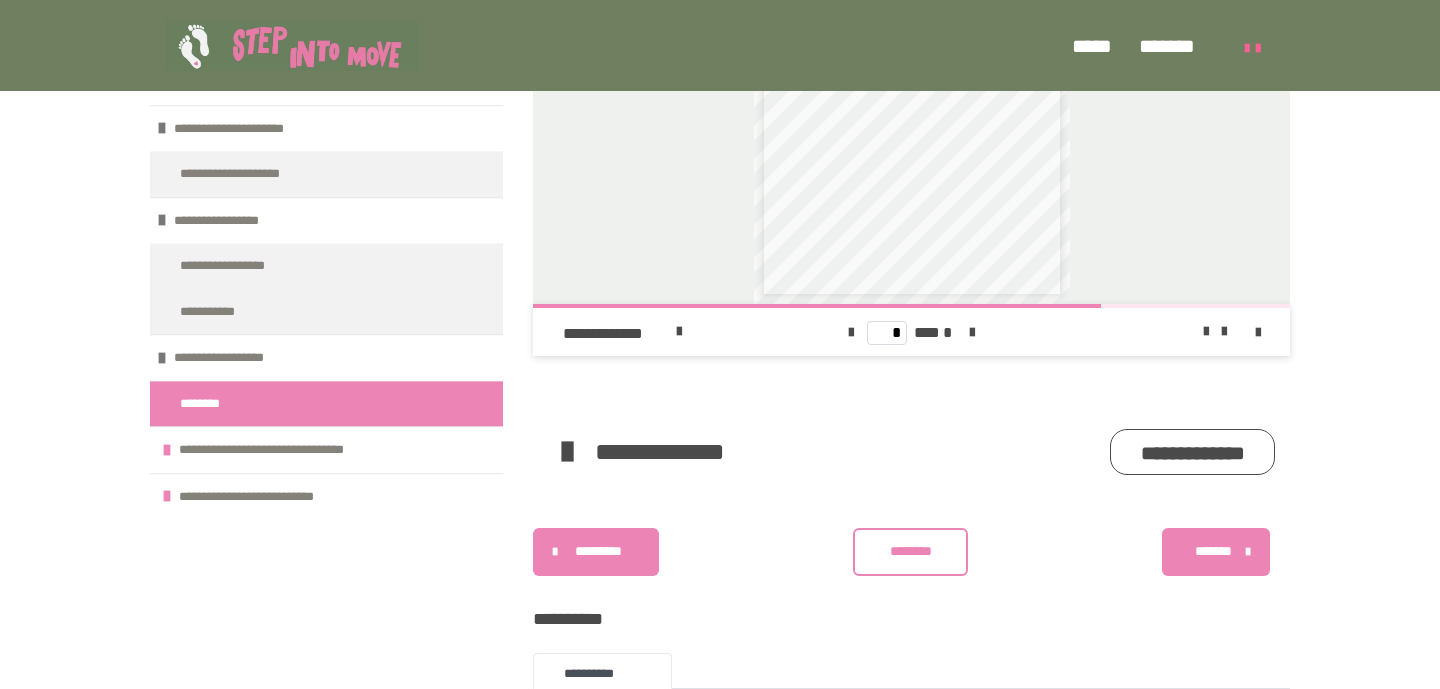 scroll, scrollTop: 1266, scrollLeft: 0, axis: vertical 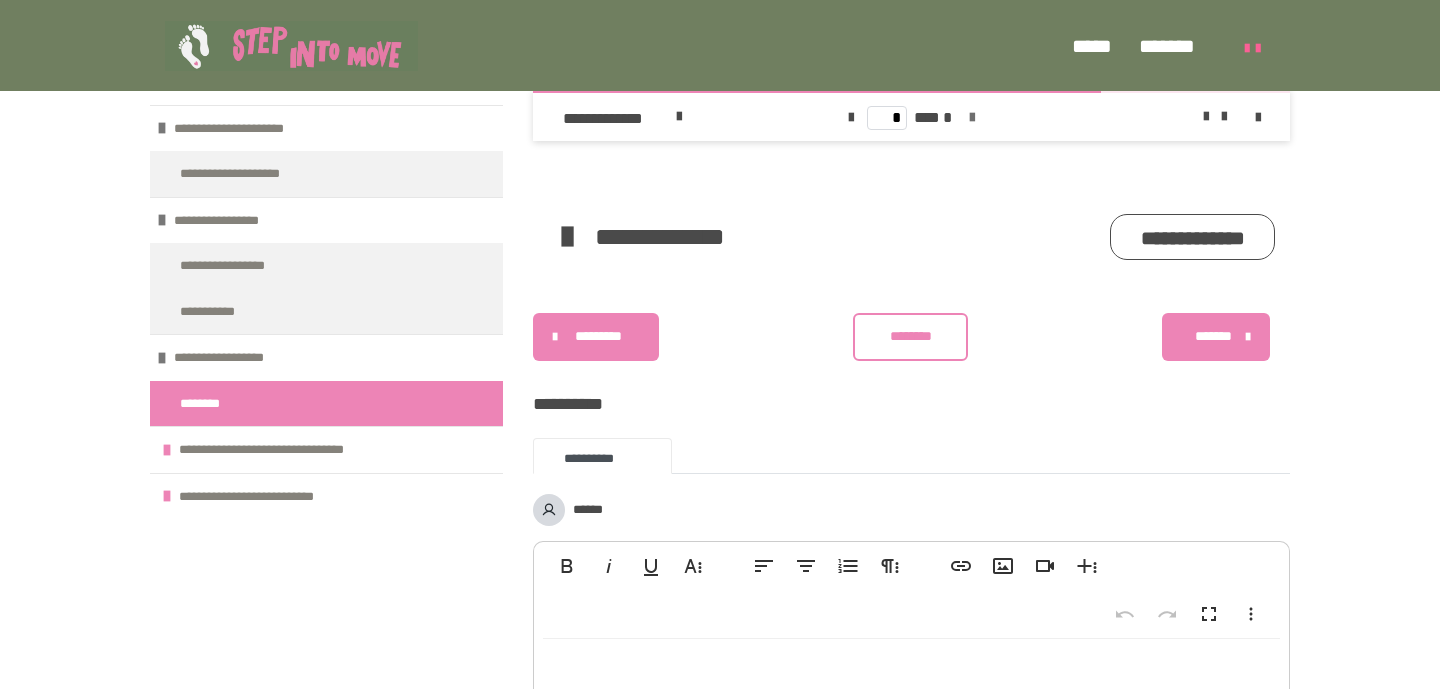 click at bounding box center (972, 118) 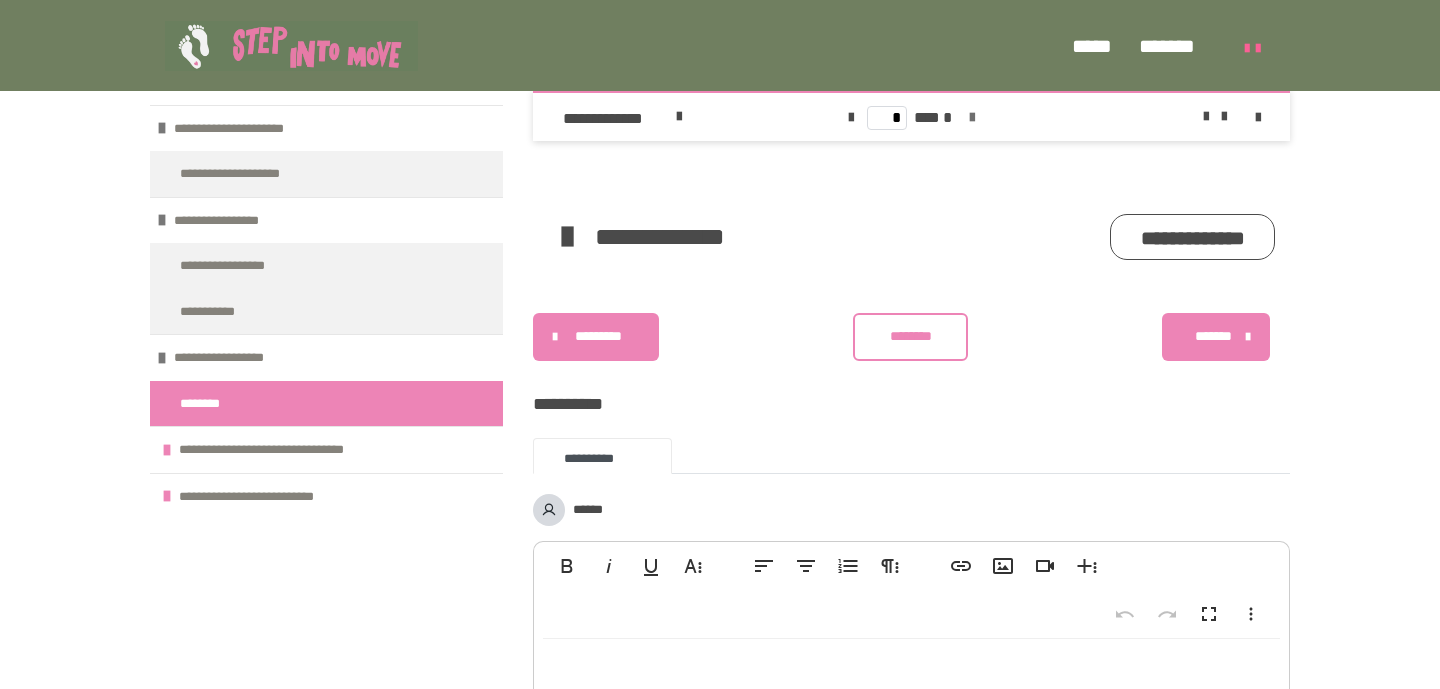 type on "*" 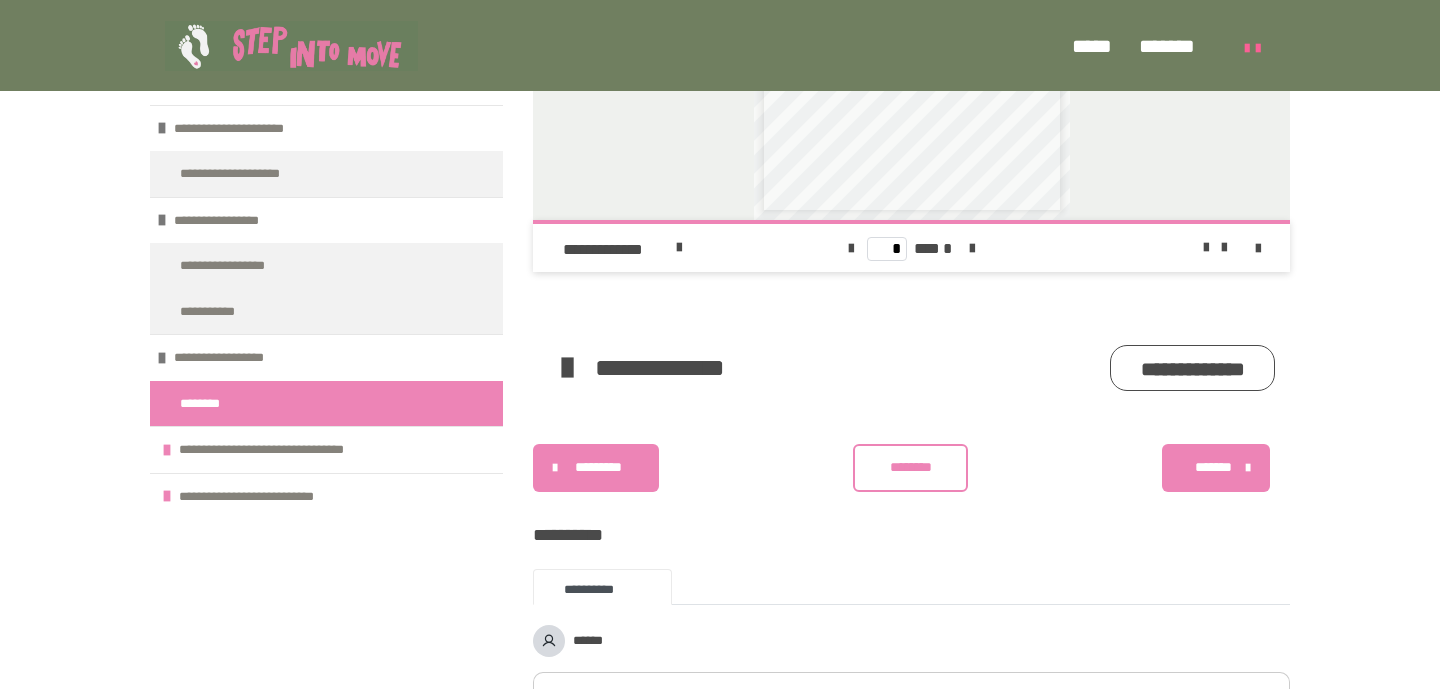 scroll, scrollTop: 1158, scrollLeft: 0, axis: vertical 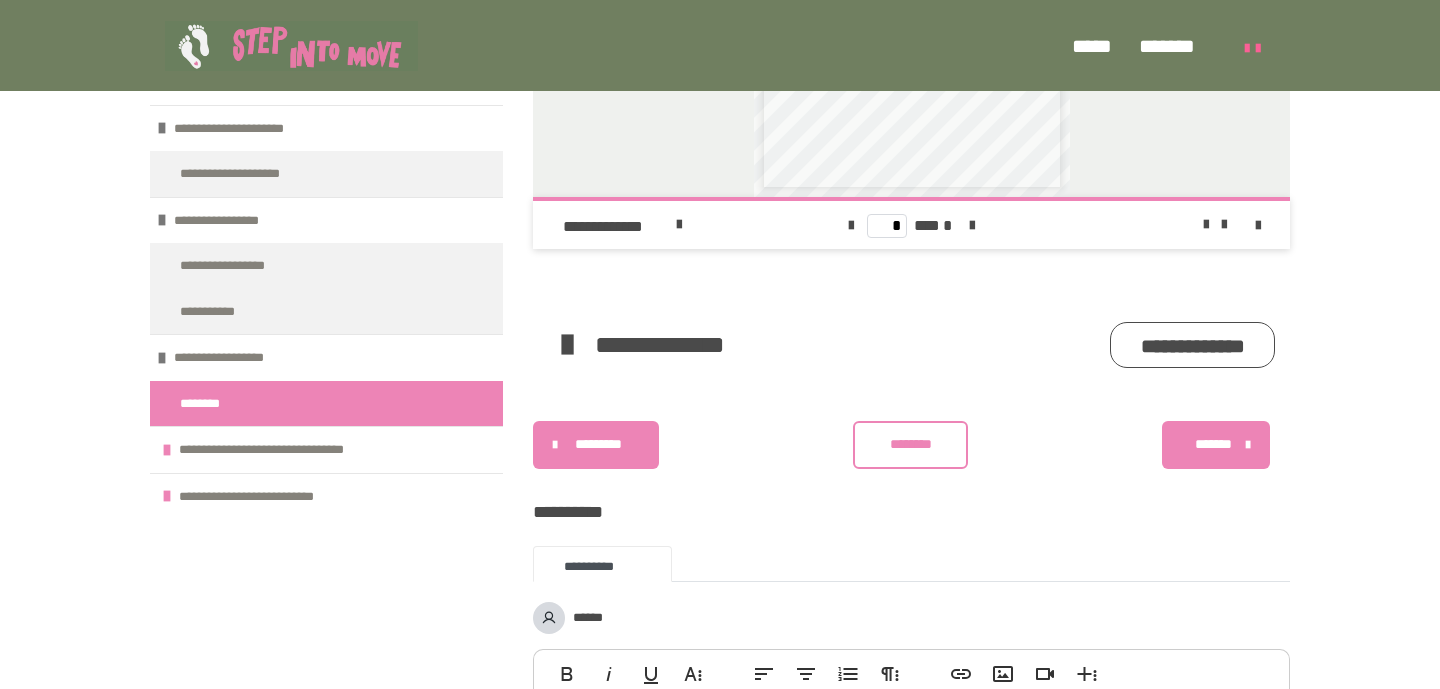click on "* *** *" at bounding box center (911, 225) 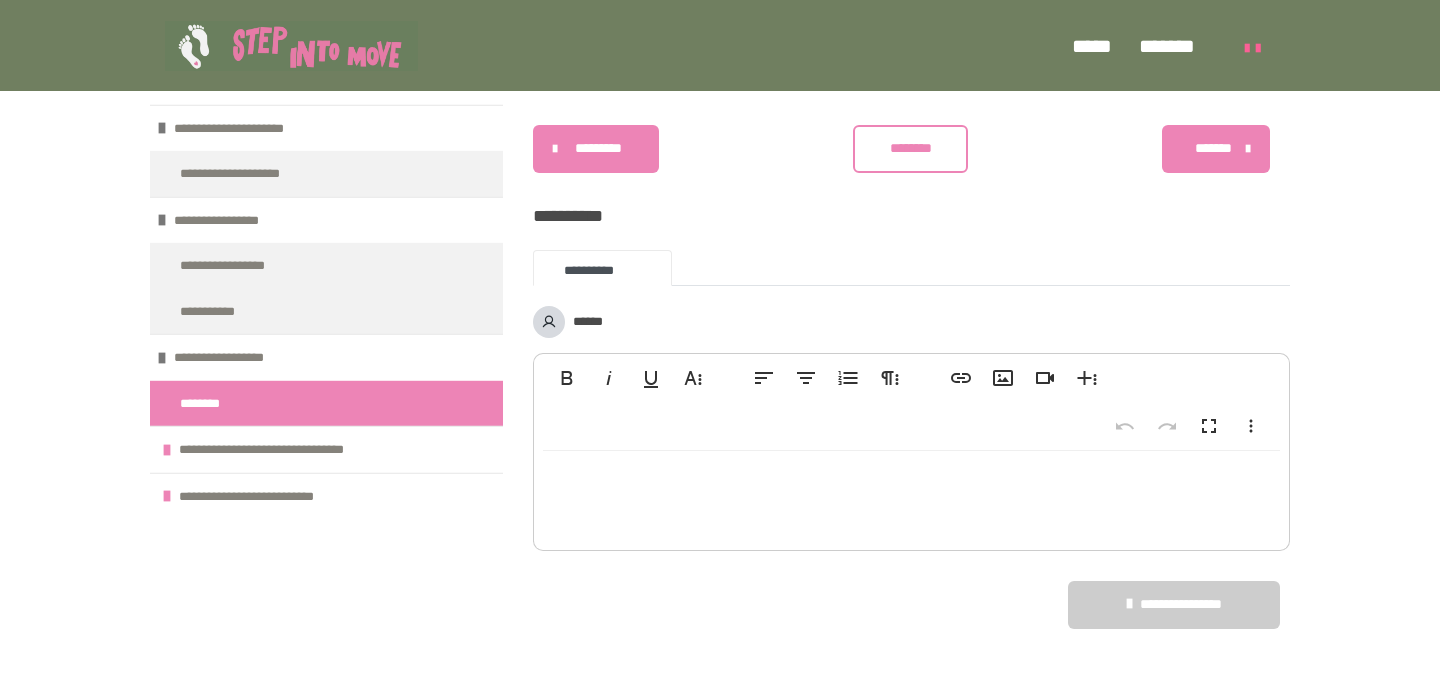 scroll, scrollTop: 1482, scrollLeft: 0, axis: vertical 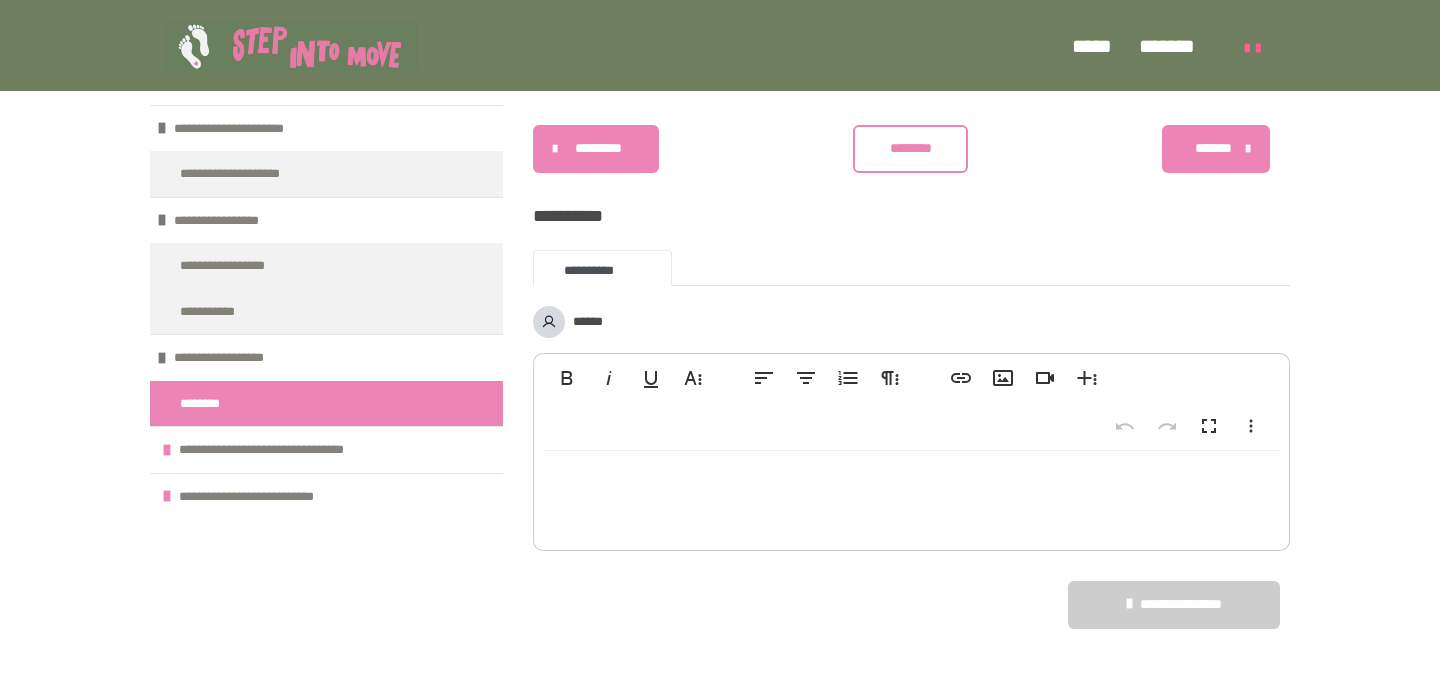 click on "*******" at bounding box center (1216, 149) 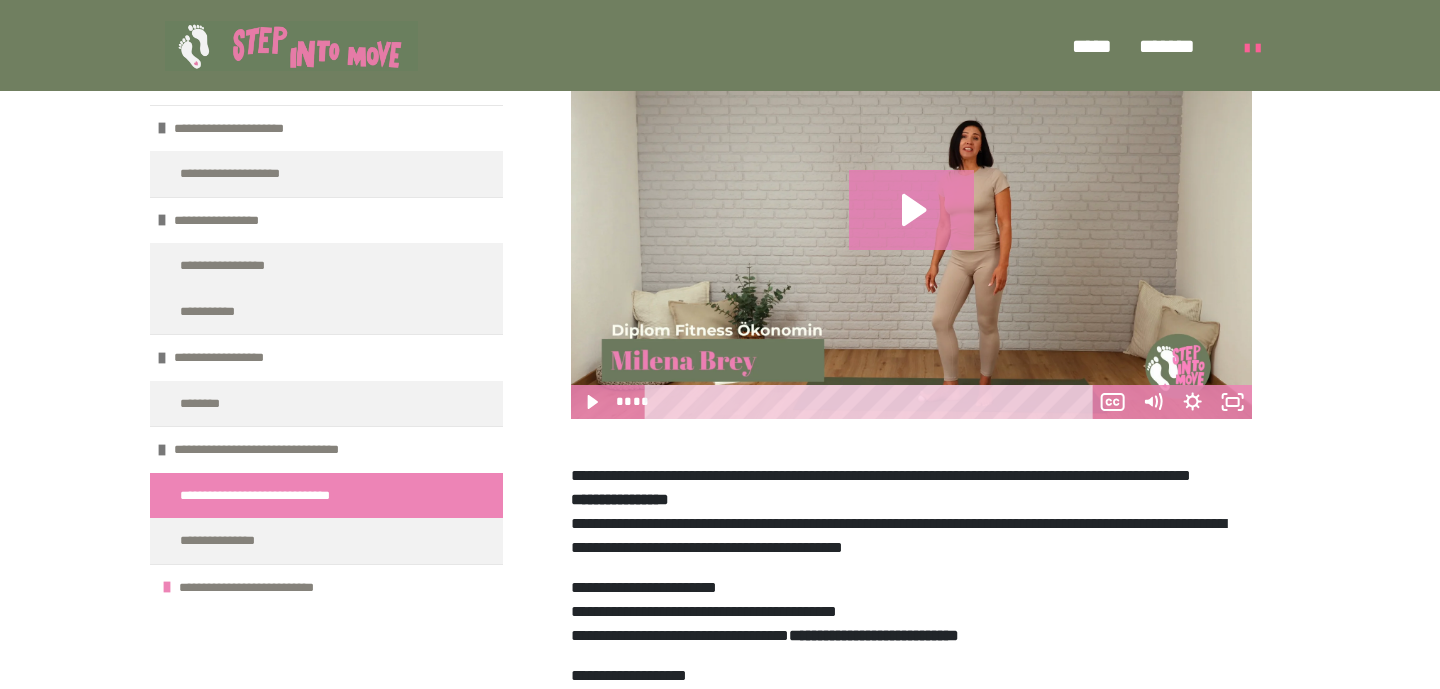 scroll, scrollTop: 510, scrollLeft: 0, axis: vertical 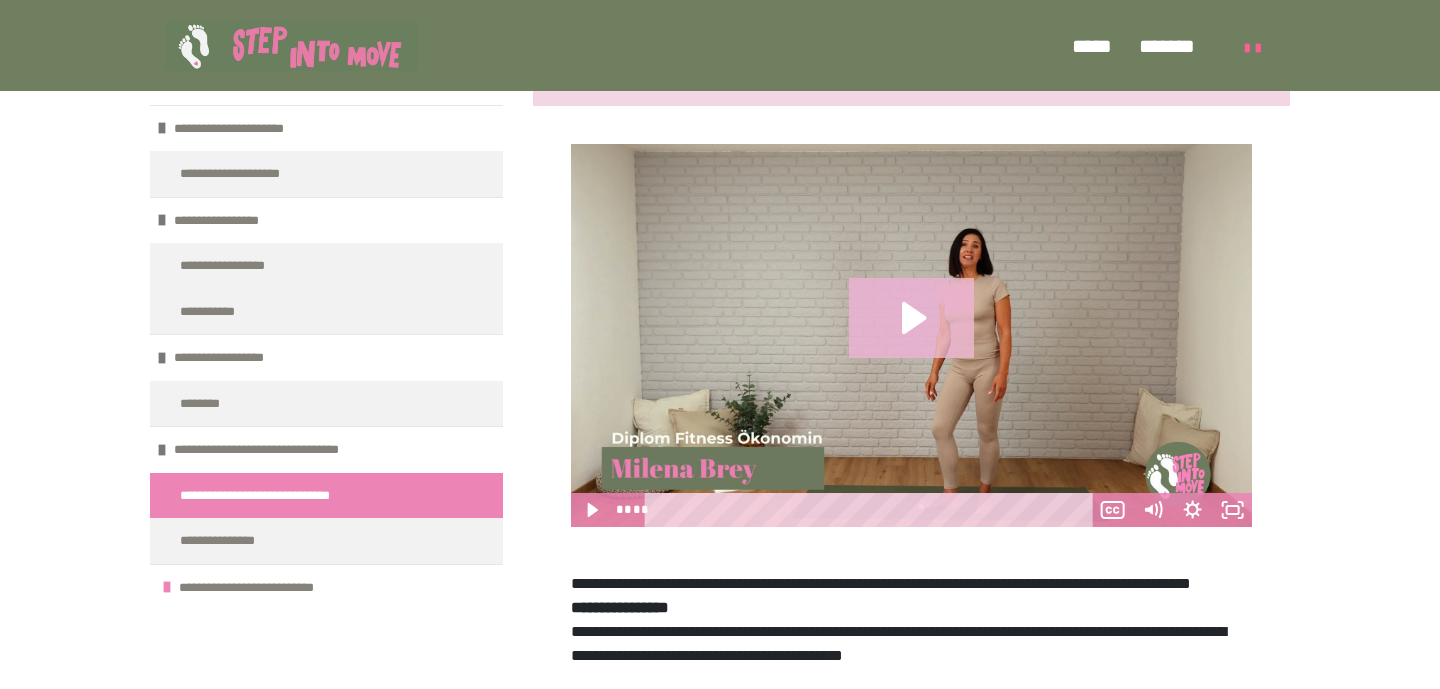 click 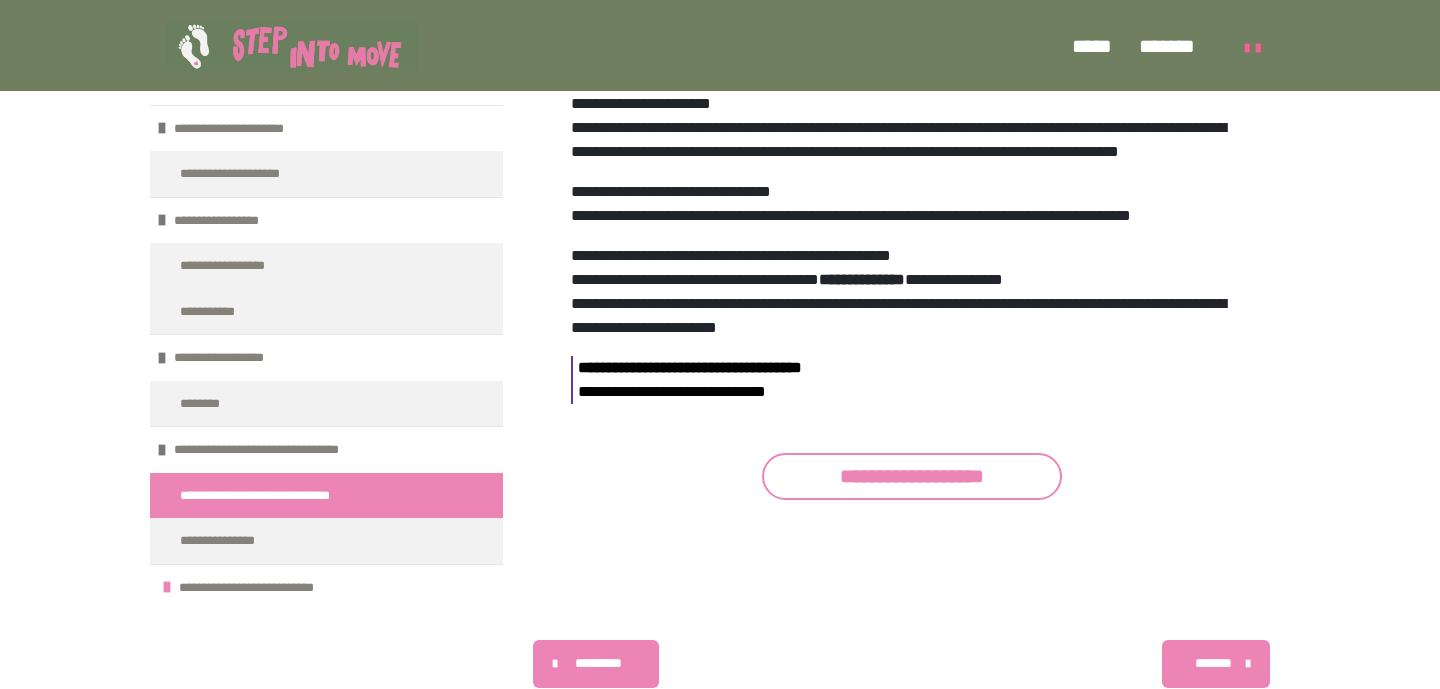 scroll, scrollTop: 1482, scrollLeft: 0, axis: vertical 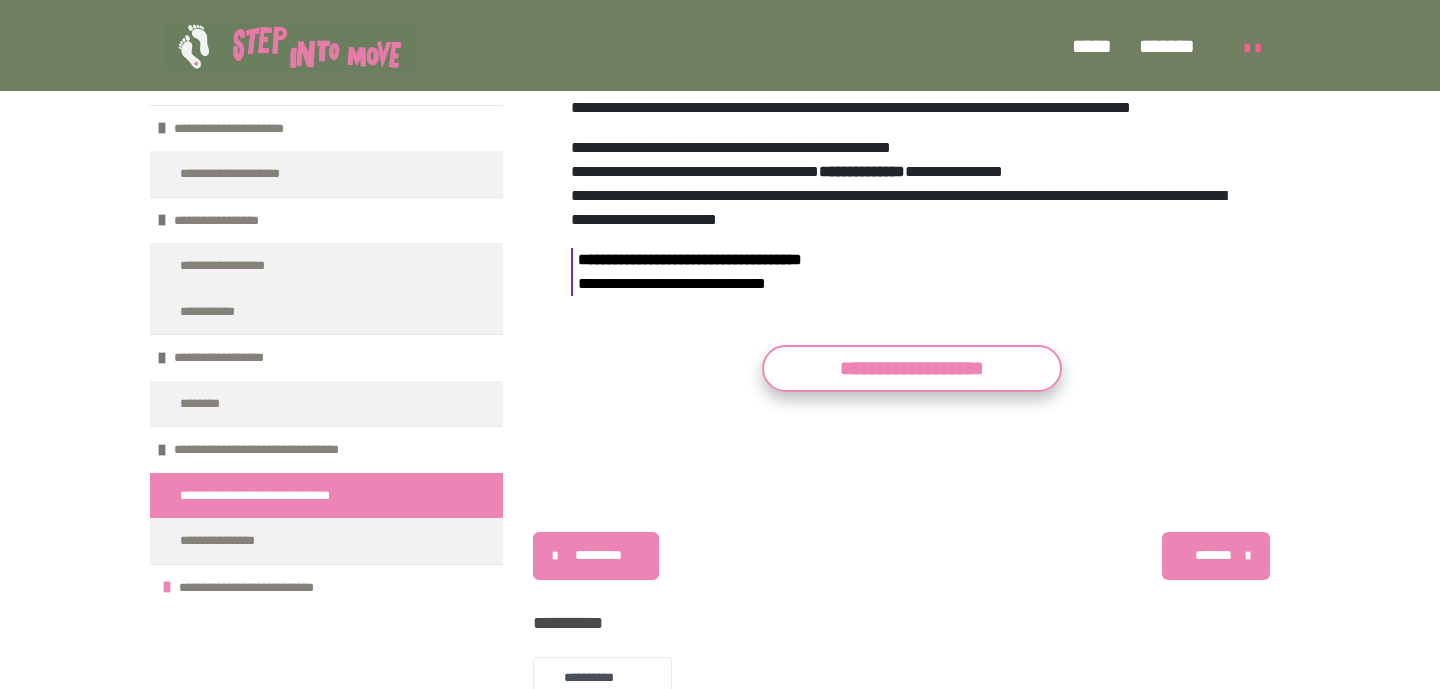 click on "**********" at bounding box center (912, 368) 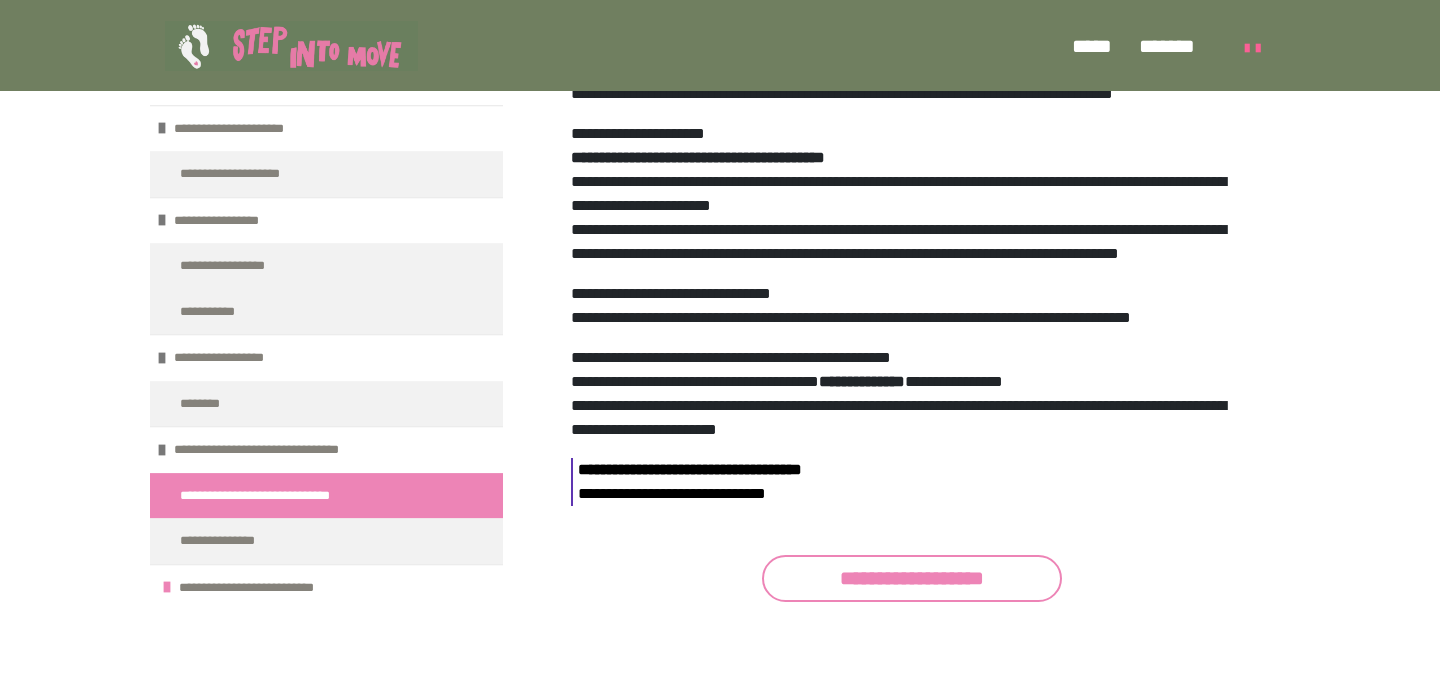 scroll, scrollTop: 1266, scrollLeft: 0, axis: vertical 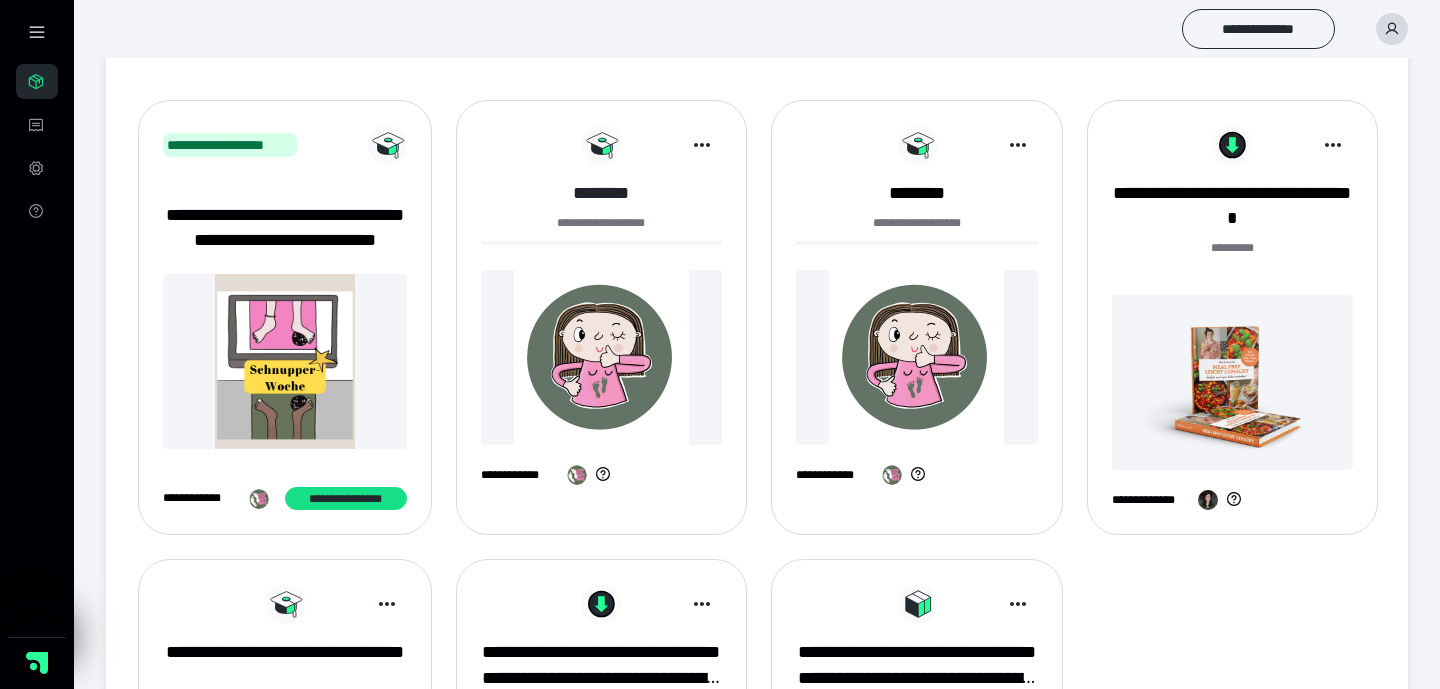 click on "********" at bounding box center (601, 193) 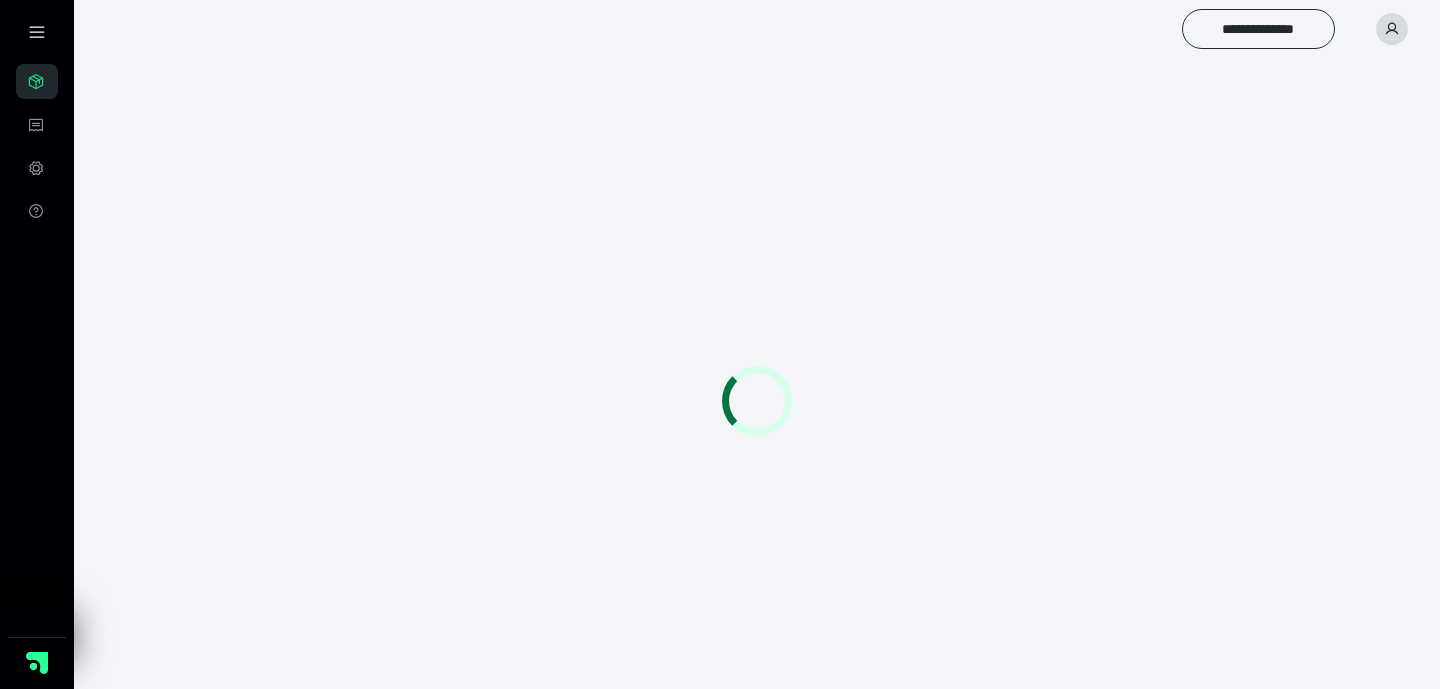 scroll, scrollTop: 0, scrollLeft: 0, axis: both 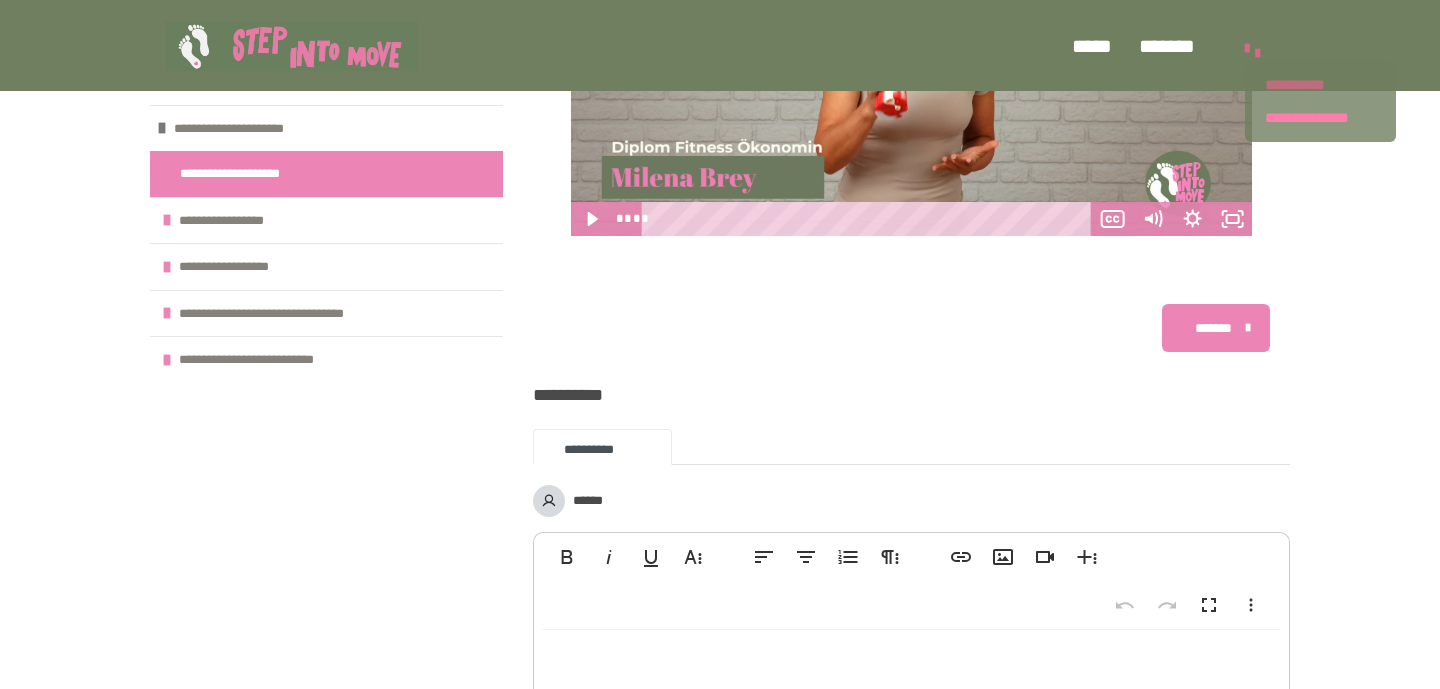 click on "**********" at bounding box center [1320, 85] 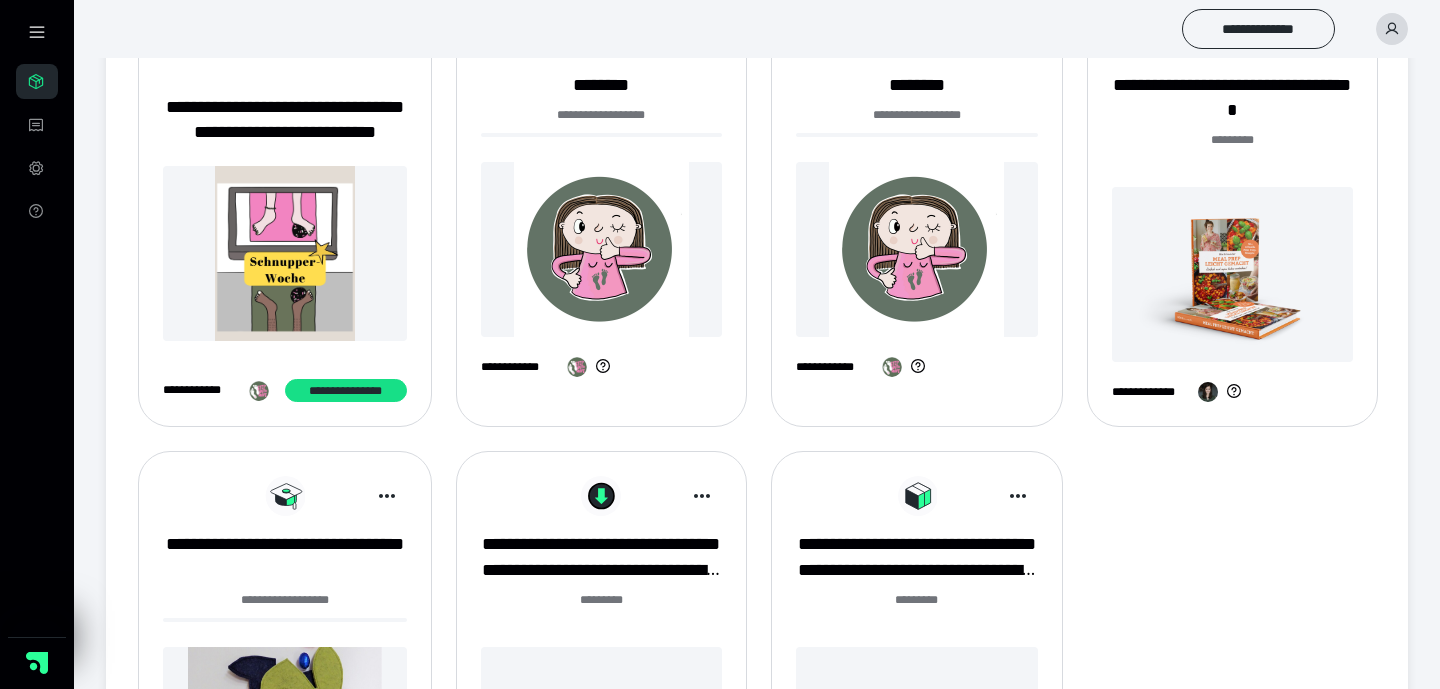 scroll, scrollTop: 216, scrollLeft: 0, axis: vertical 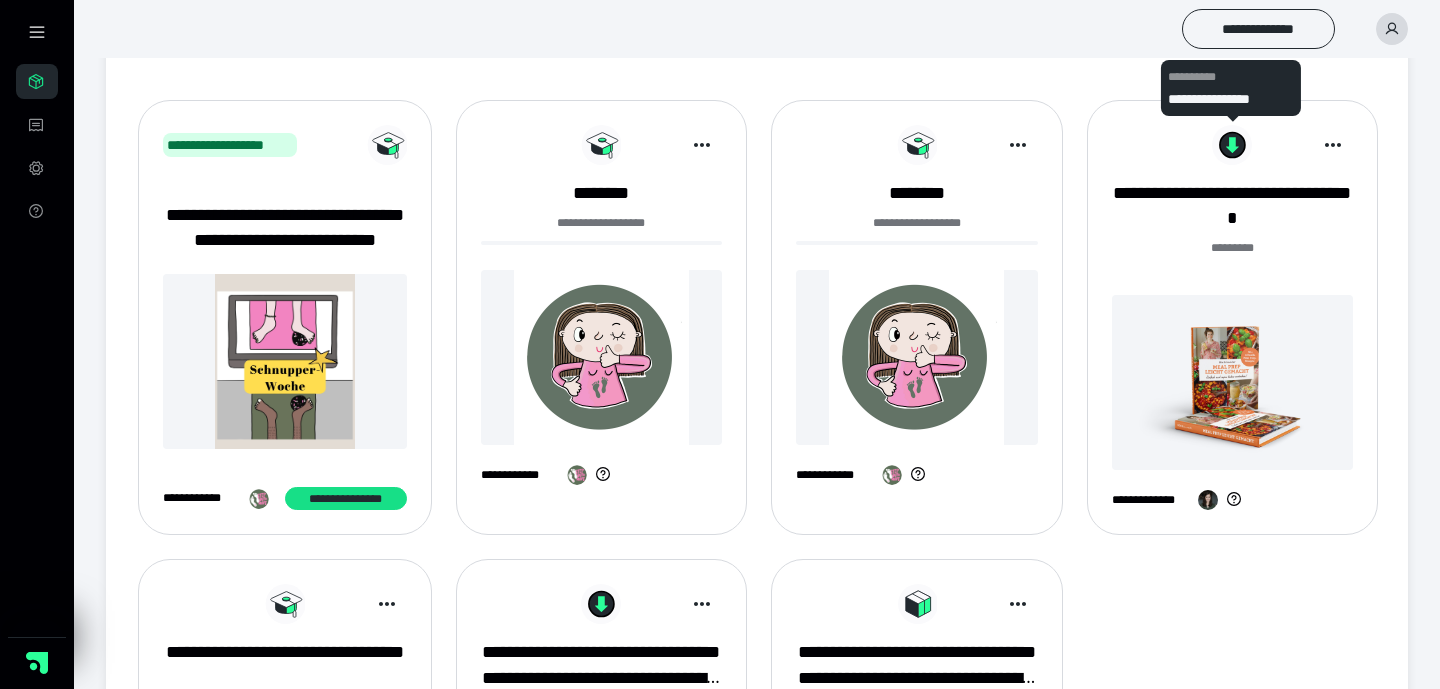 click 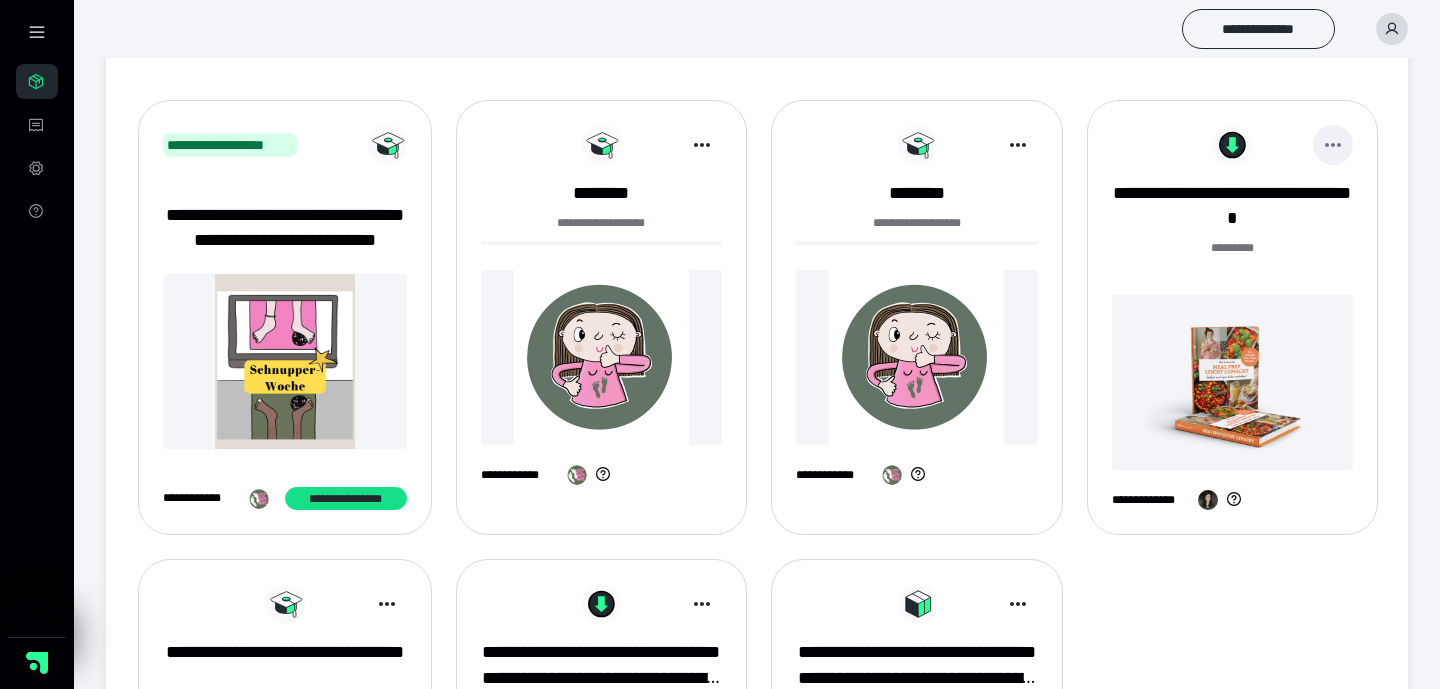 click 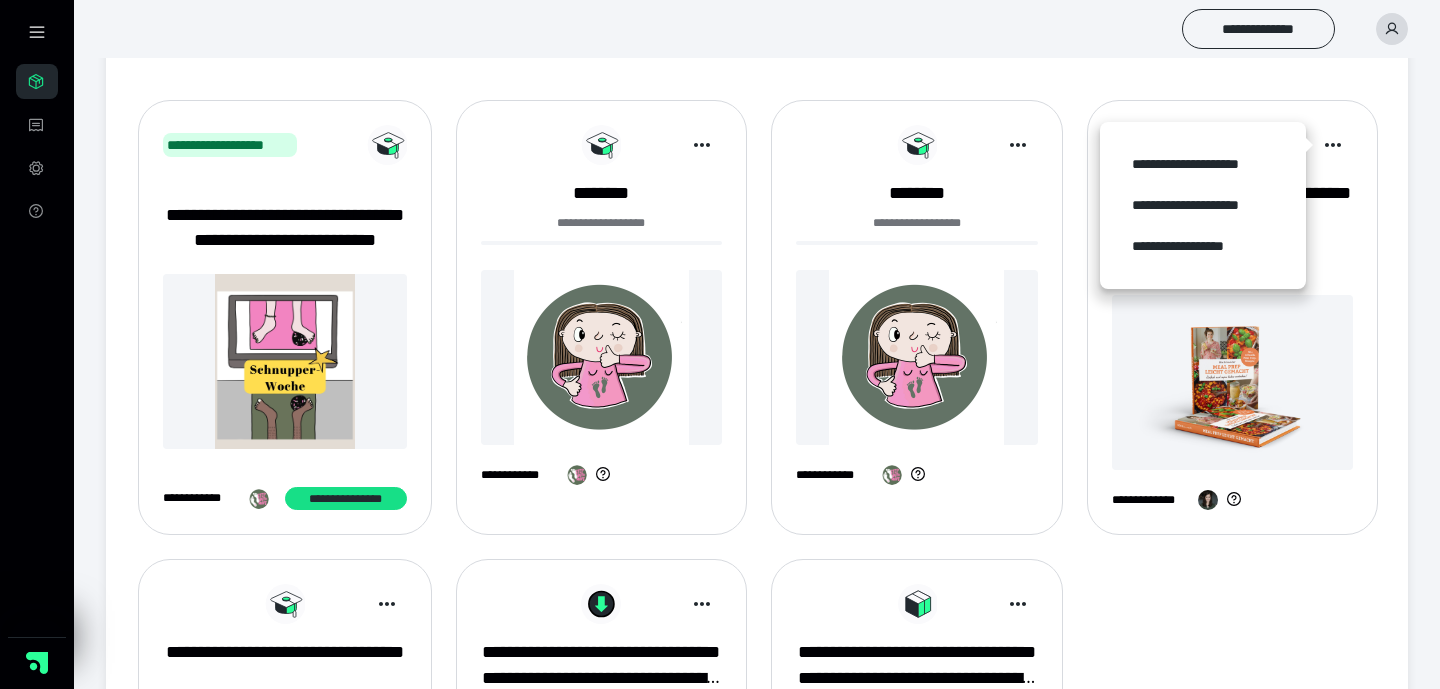 click on "**********" at bounding box center [1232, 325] 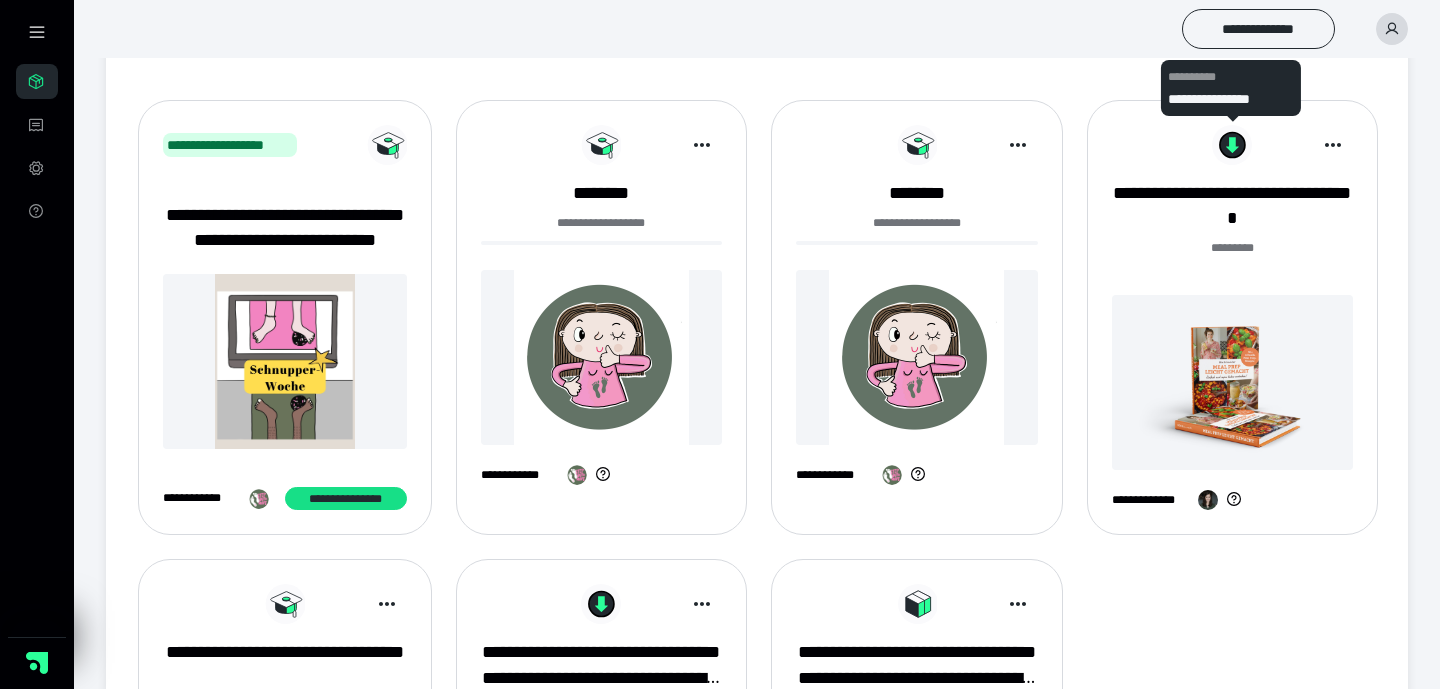 click 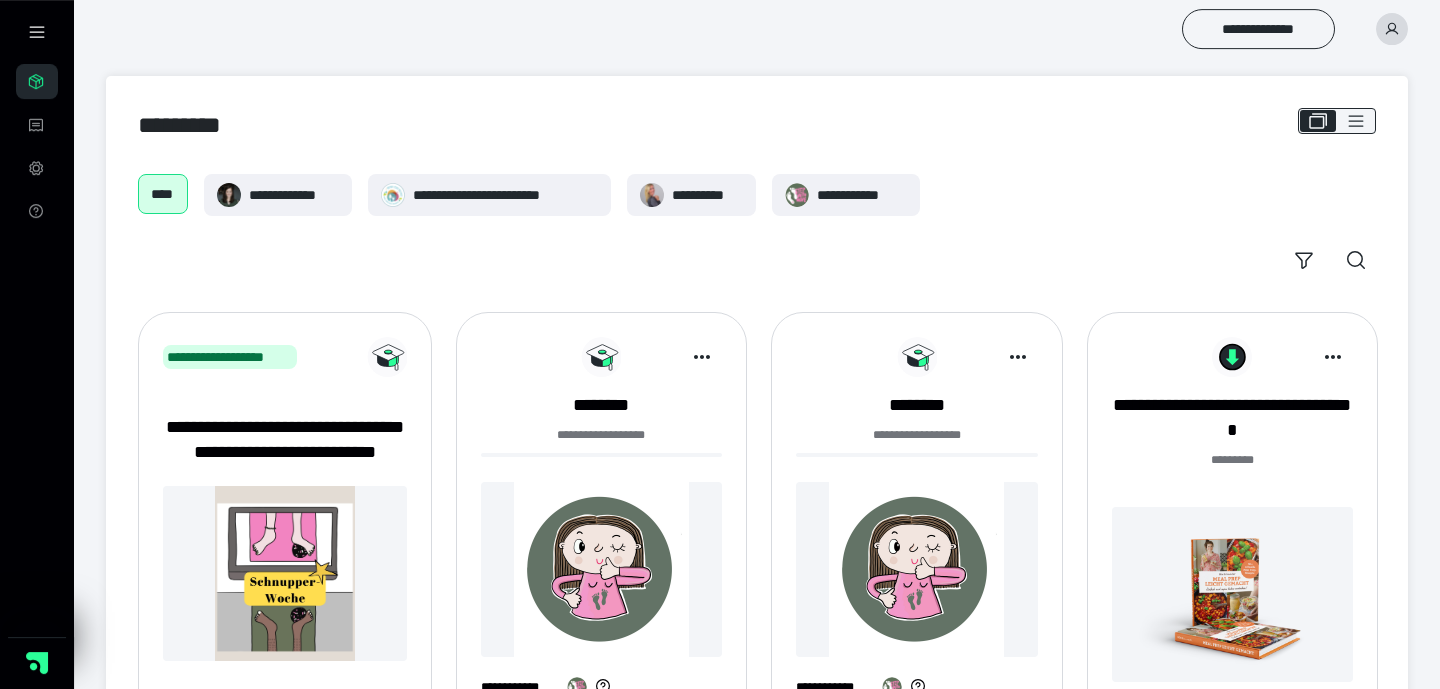 scroll, scrollTop: 0, scrollLeft: 0, axis: both 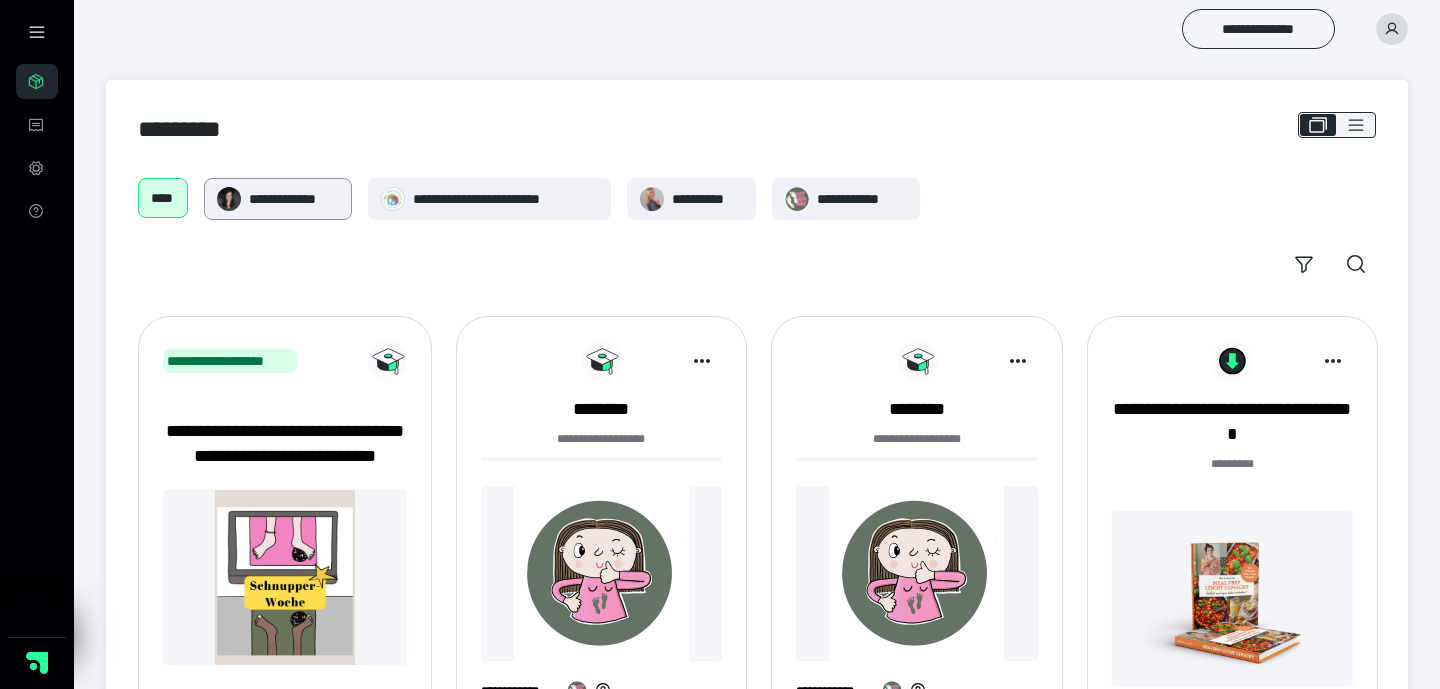 click on "**********" at bounding box center [294, 199] 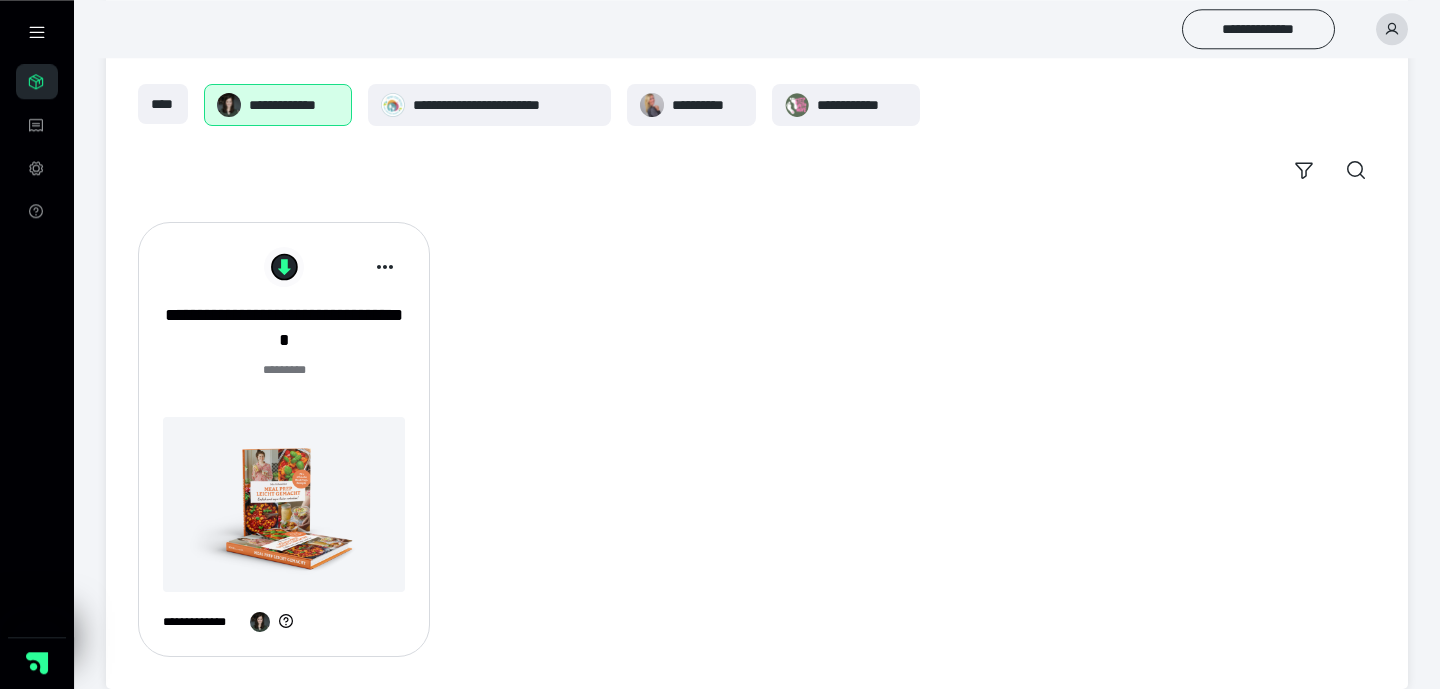 scroll, scrollTop: 117, scrollLeft: 0, axis: vertical 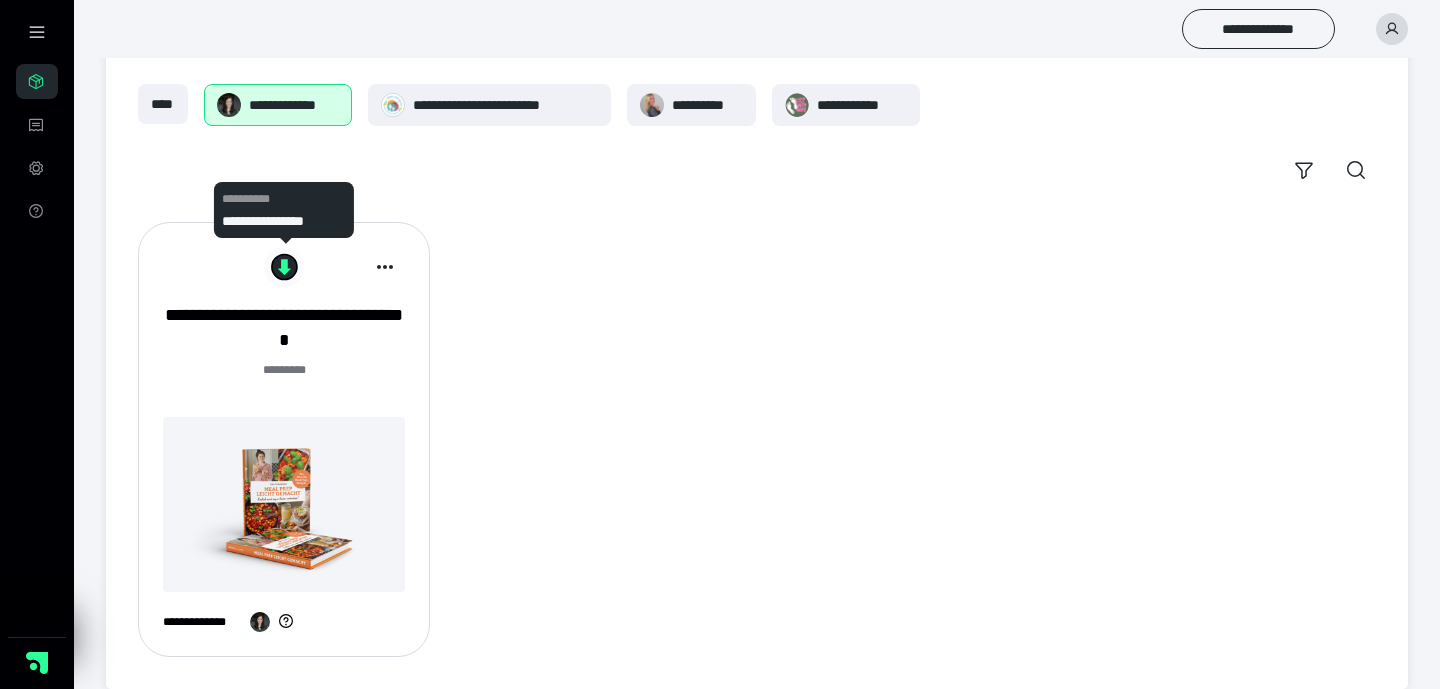 click 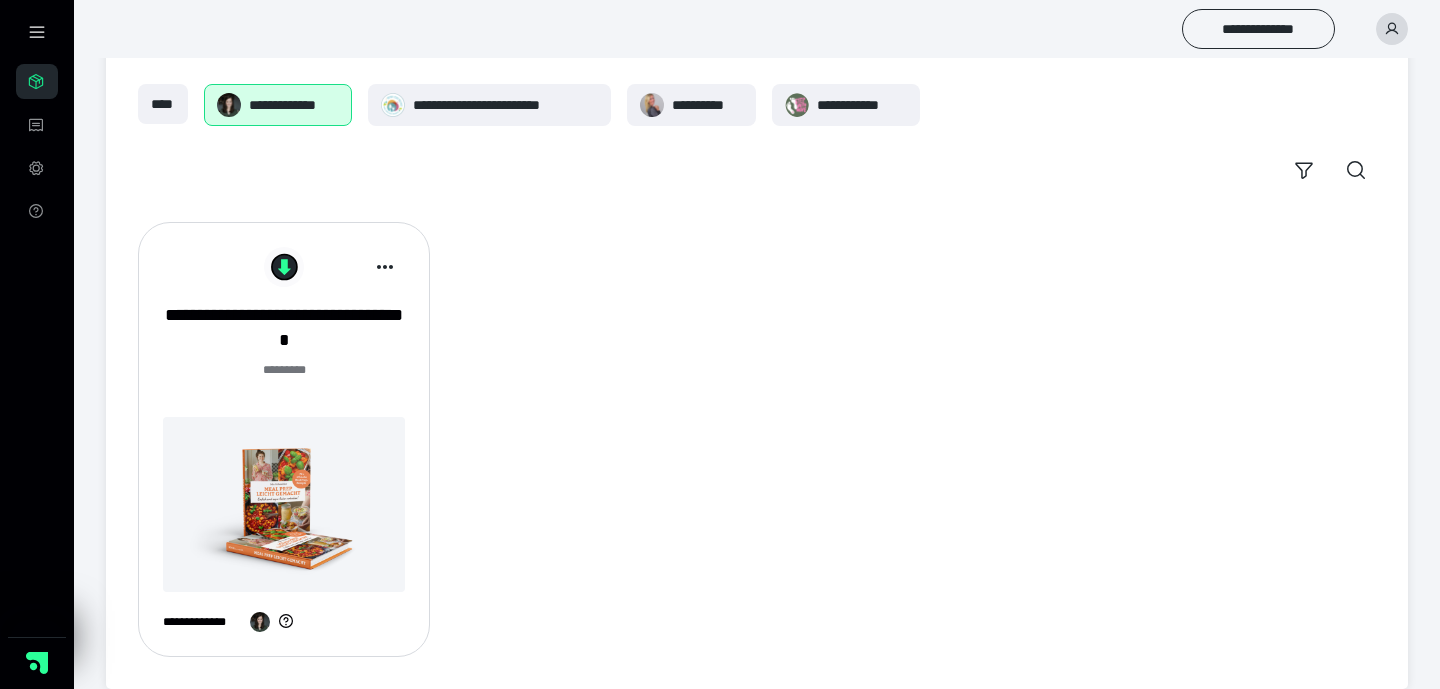 click at bounding box center [284, 504] 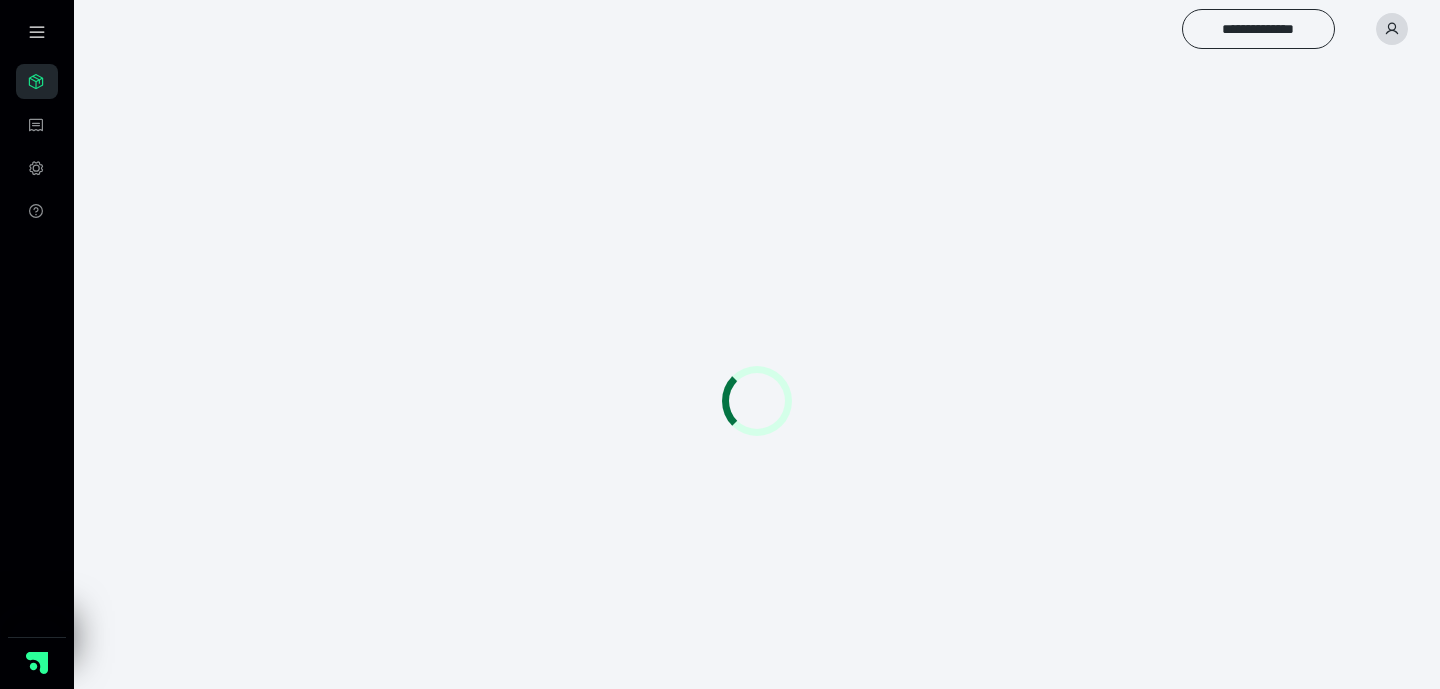 scroll, scrollTop: 0, scrollLeft: 0, axis: both 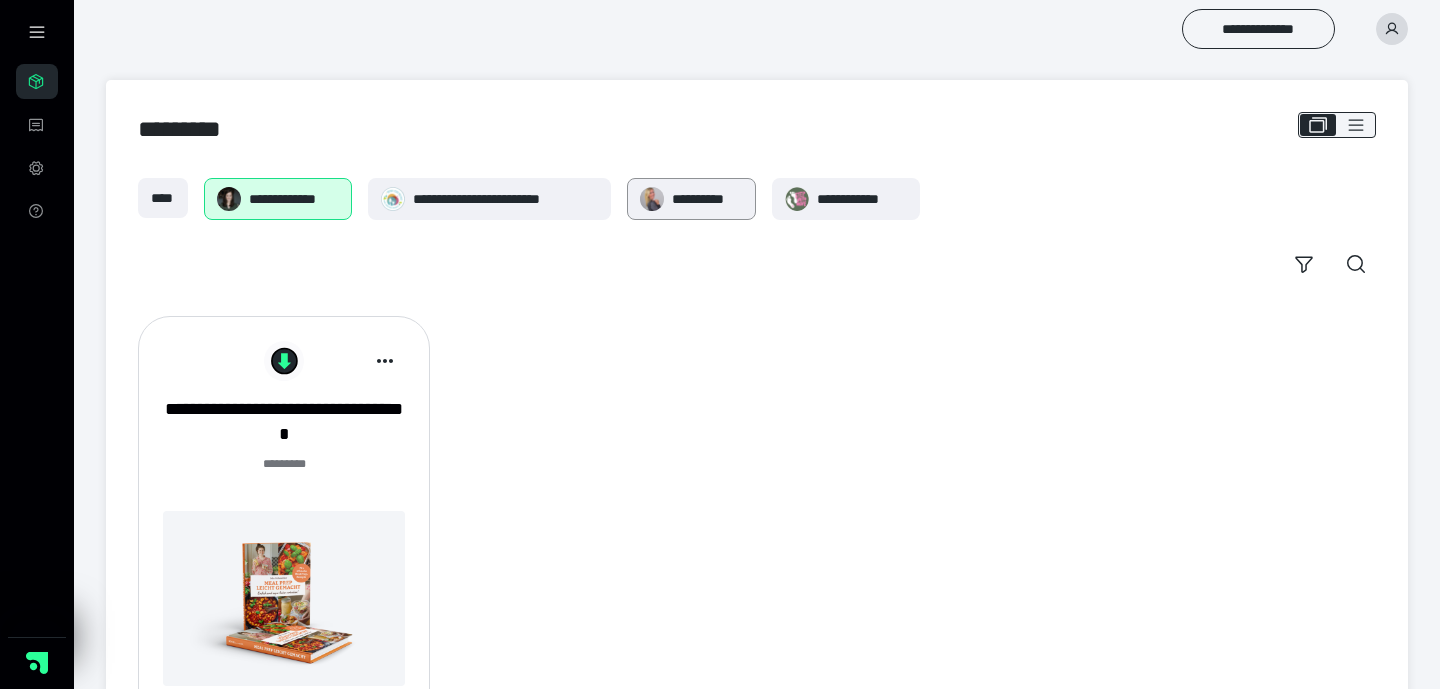 click on "**********" at bounding box center (708, 199) 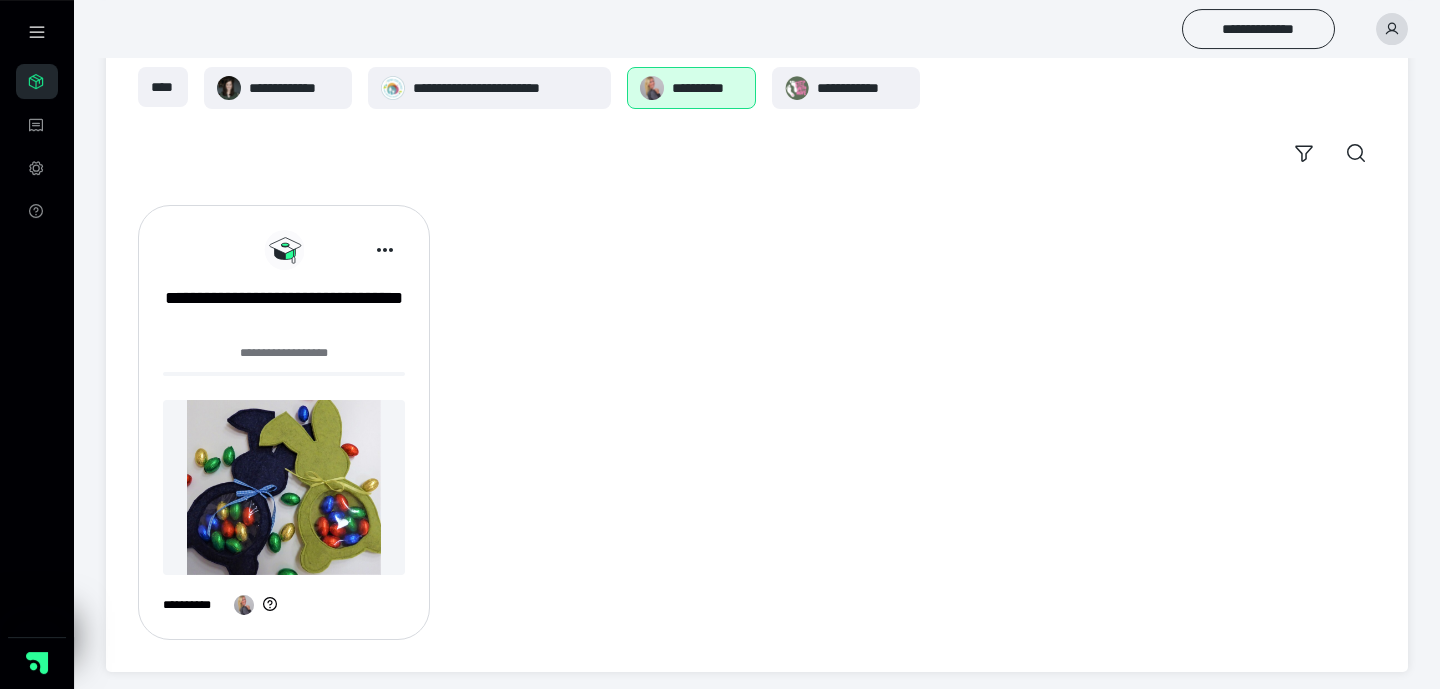 scroll, scrollTop: 117, scrollLeft: 0, axis: vertical 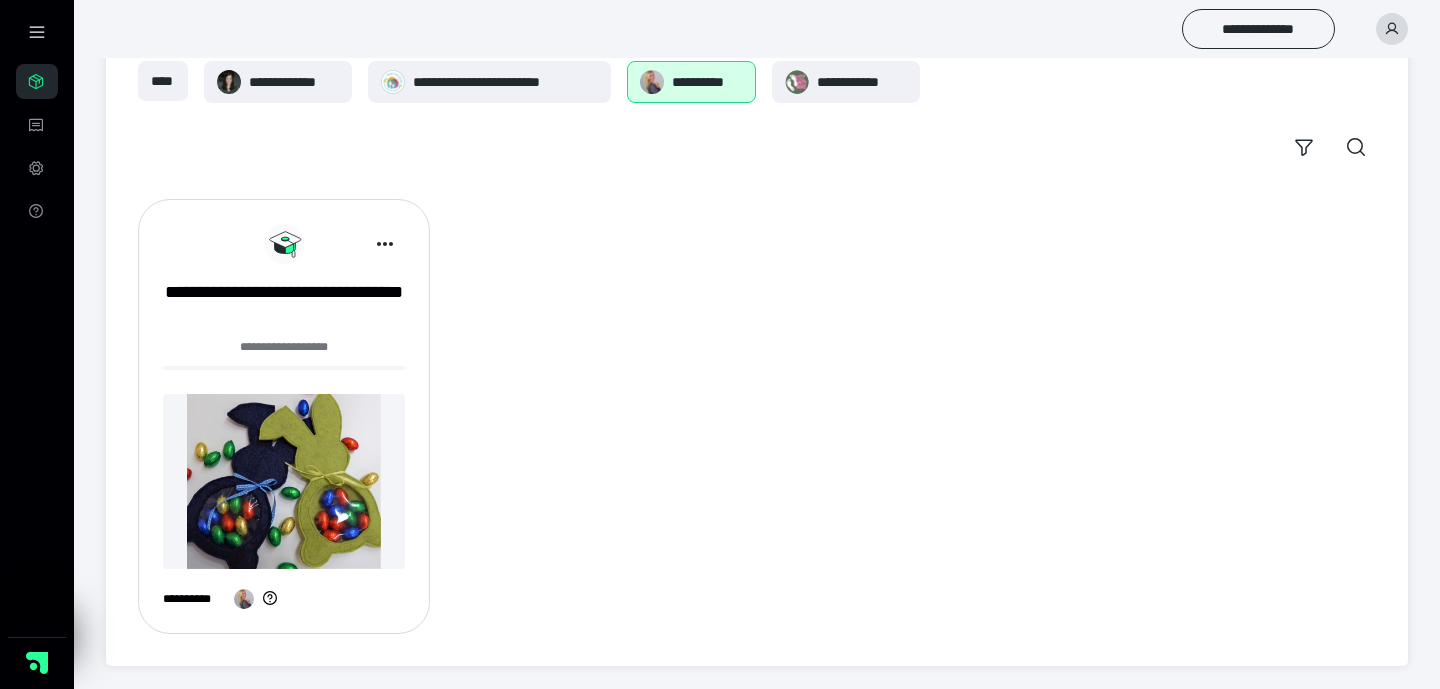 click at bounding box center [284, 481] 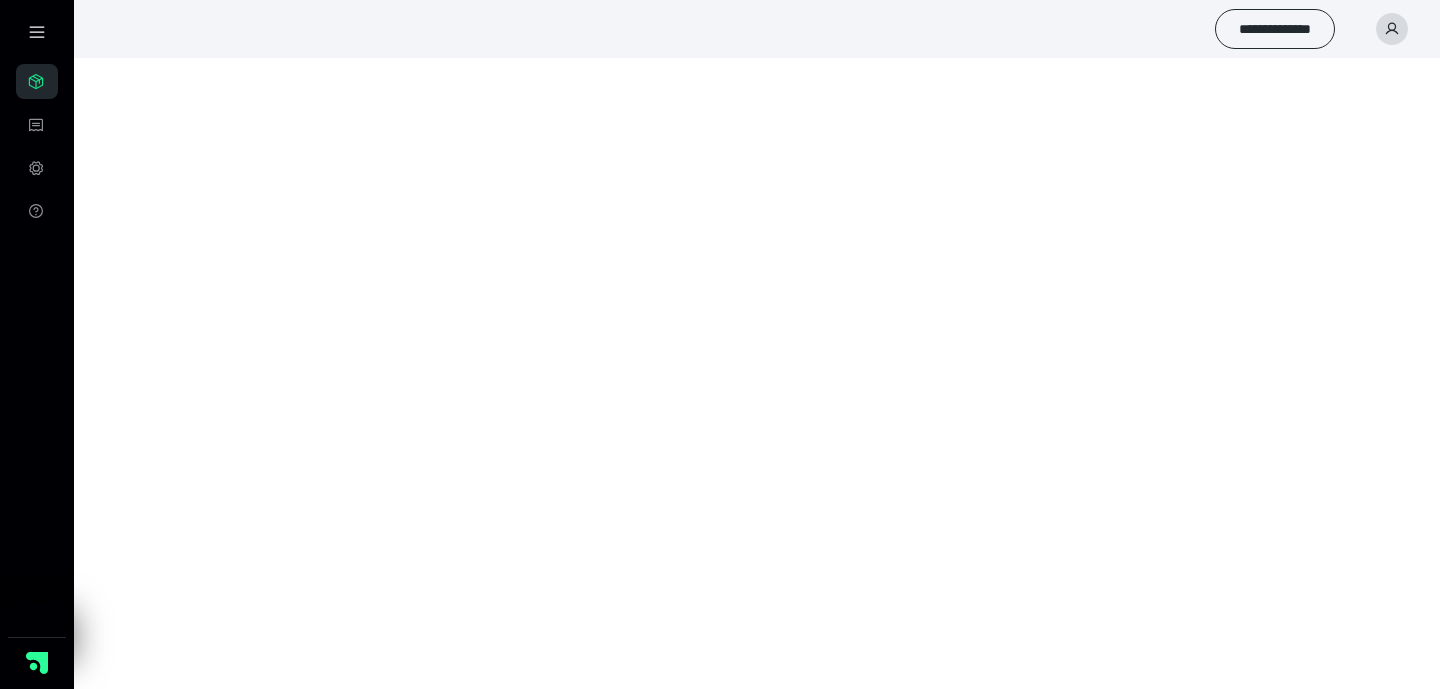 scroll, scrollTop: 0, scrollLeft: 0, axis: both 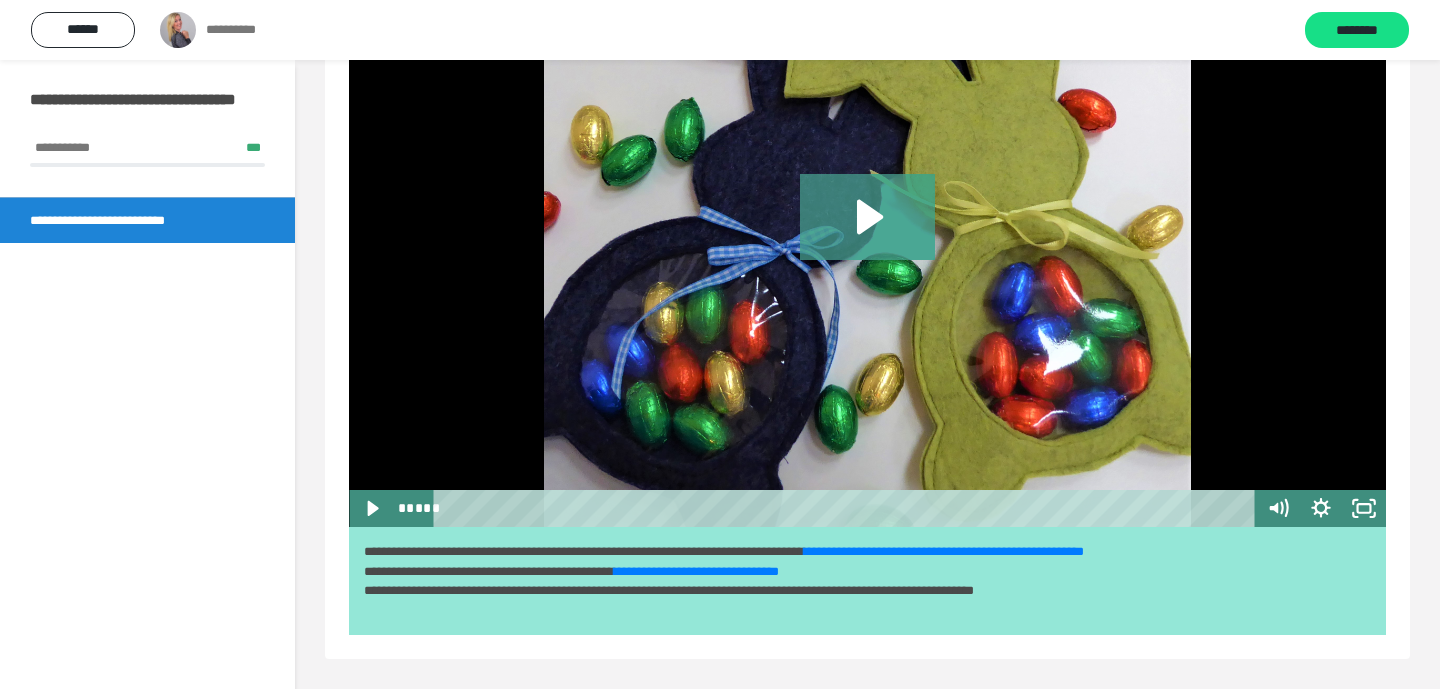 click on "**********" at bounding box center [891, 590] 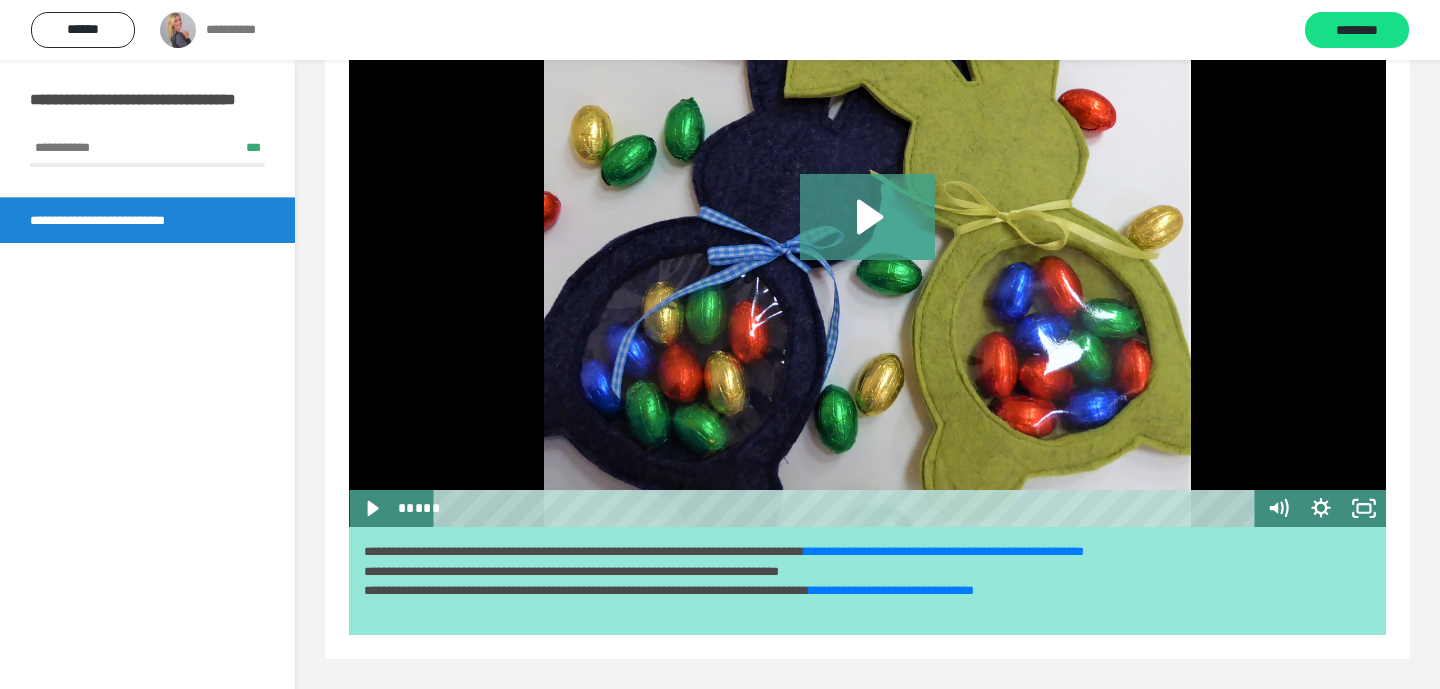 click on "**********" at bounding box center [696, 571] 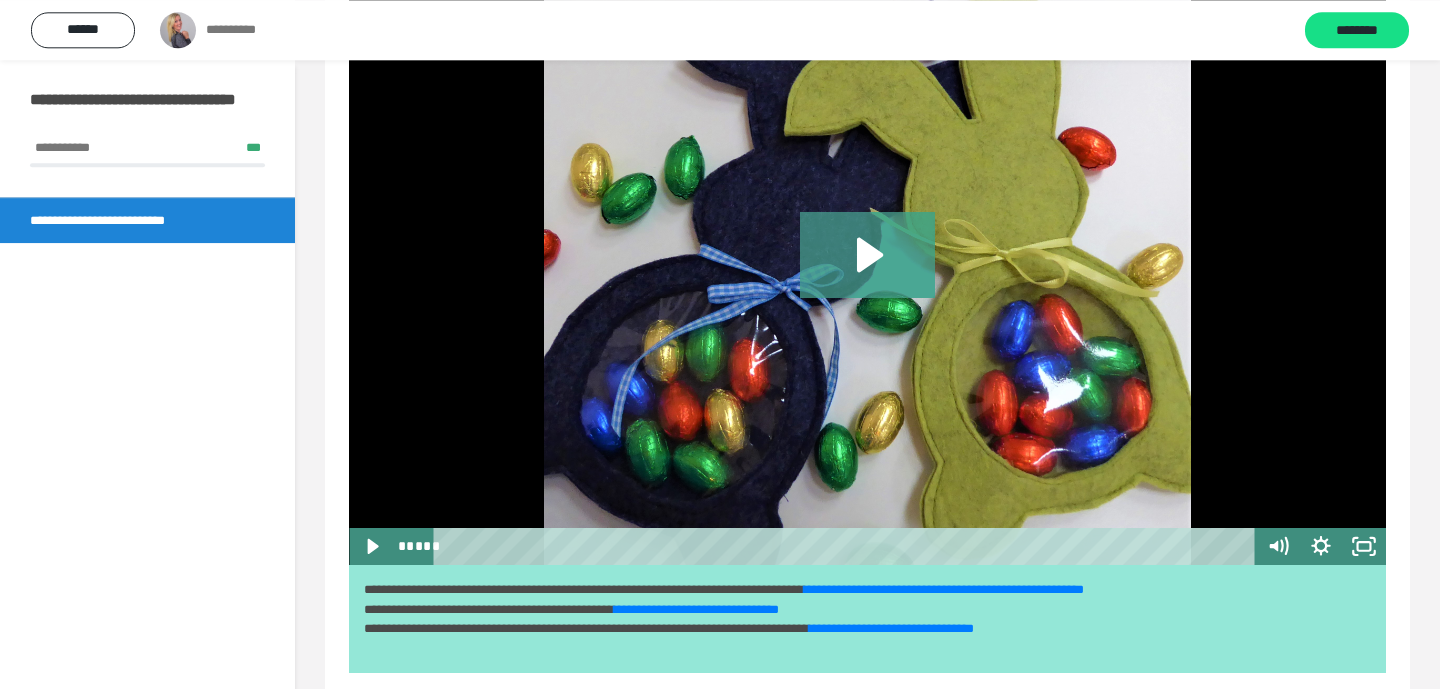 scroll, scrollTop: 197, scrollLeft: 0, axis: vertical 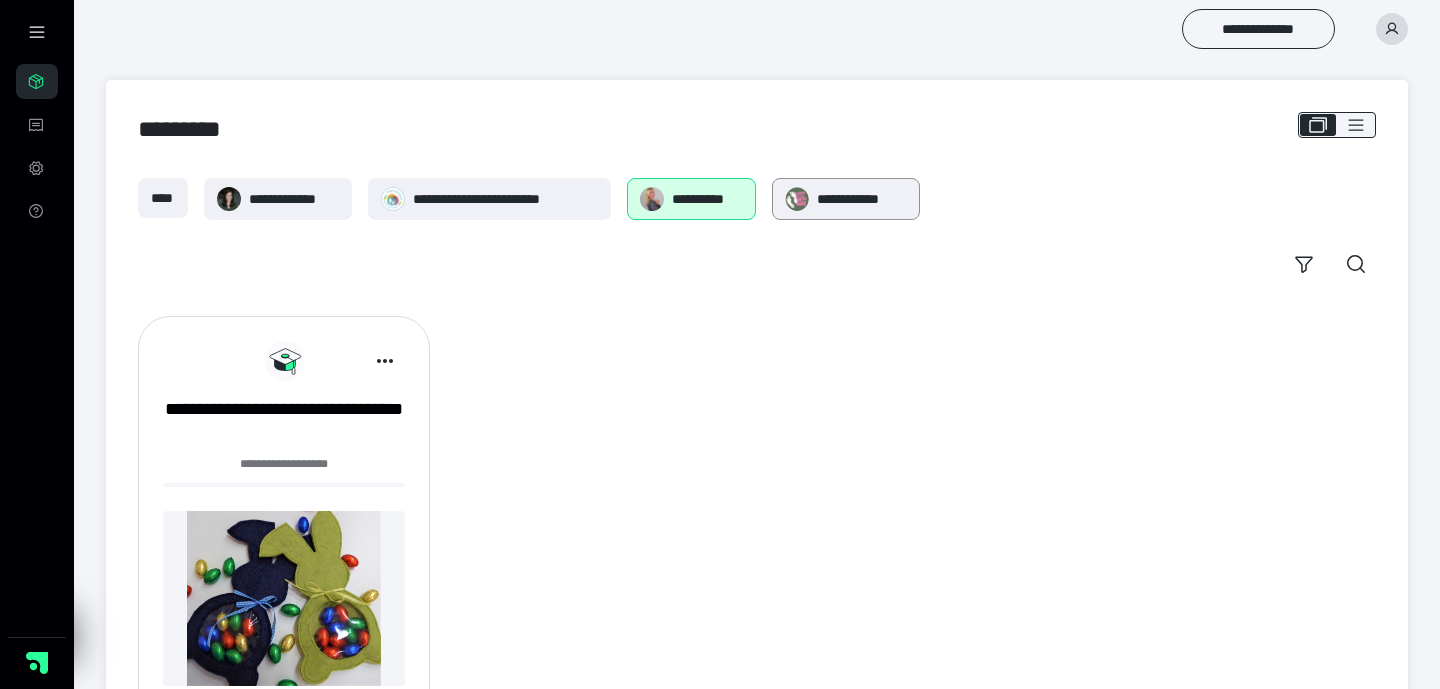 click on "**********" at bounding box center (862, 199) 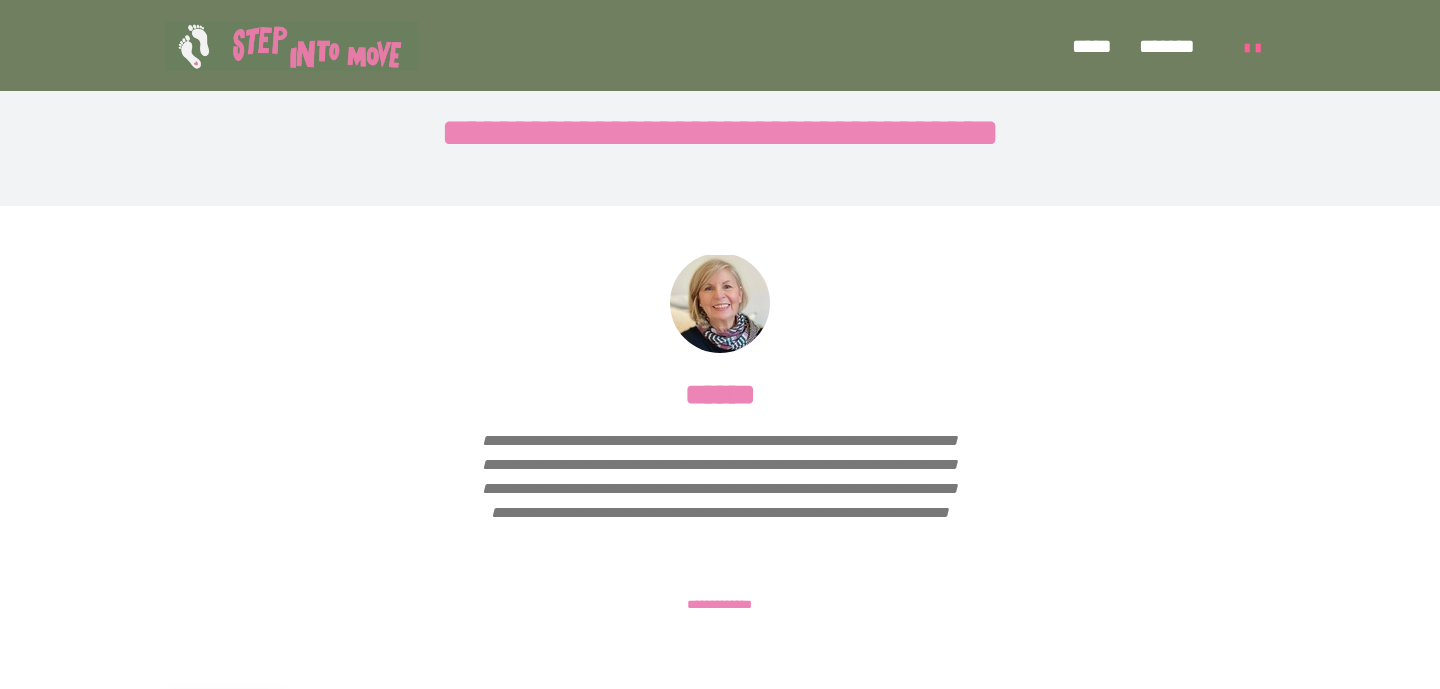 scroll, scrollTop: 1404, scrollLeft: 0, axis: vertical 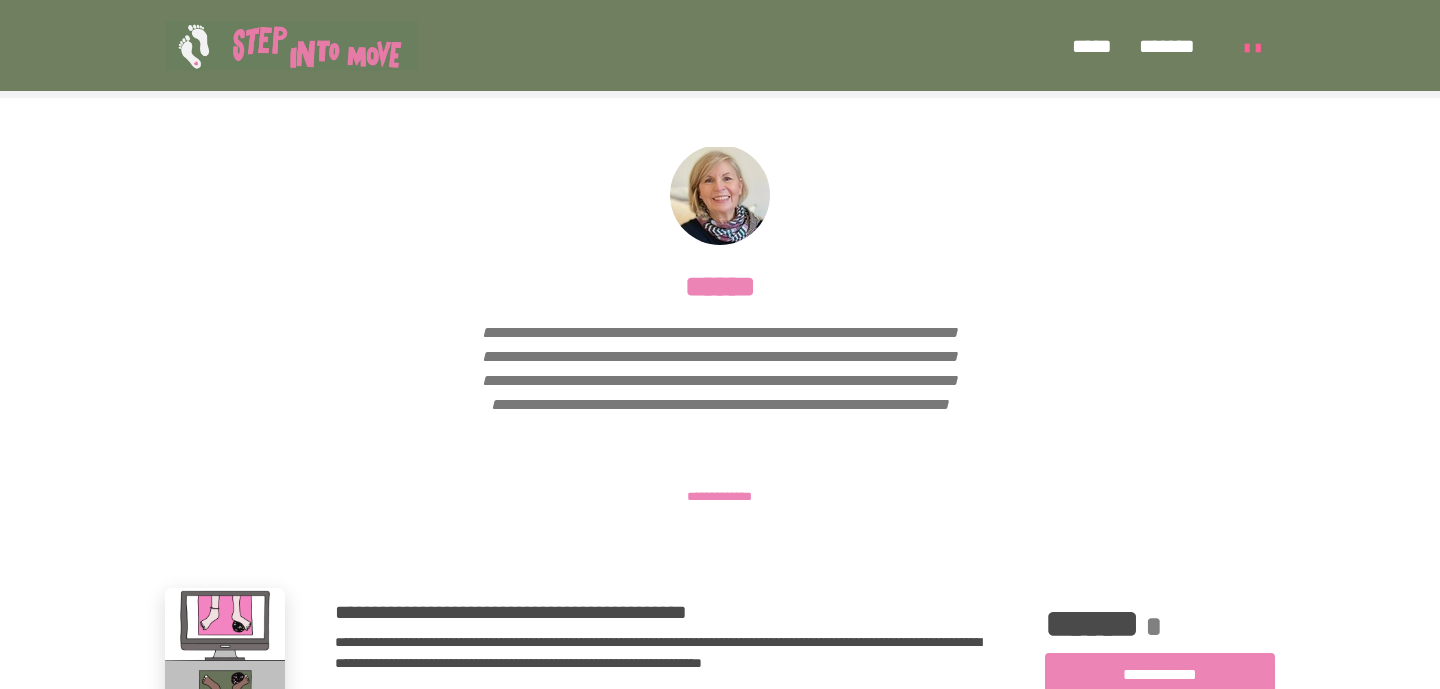 click on "**********" at bounding box center (720, 496) 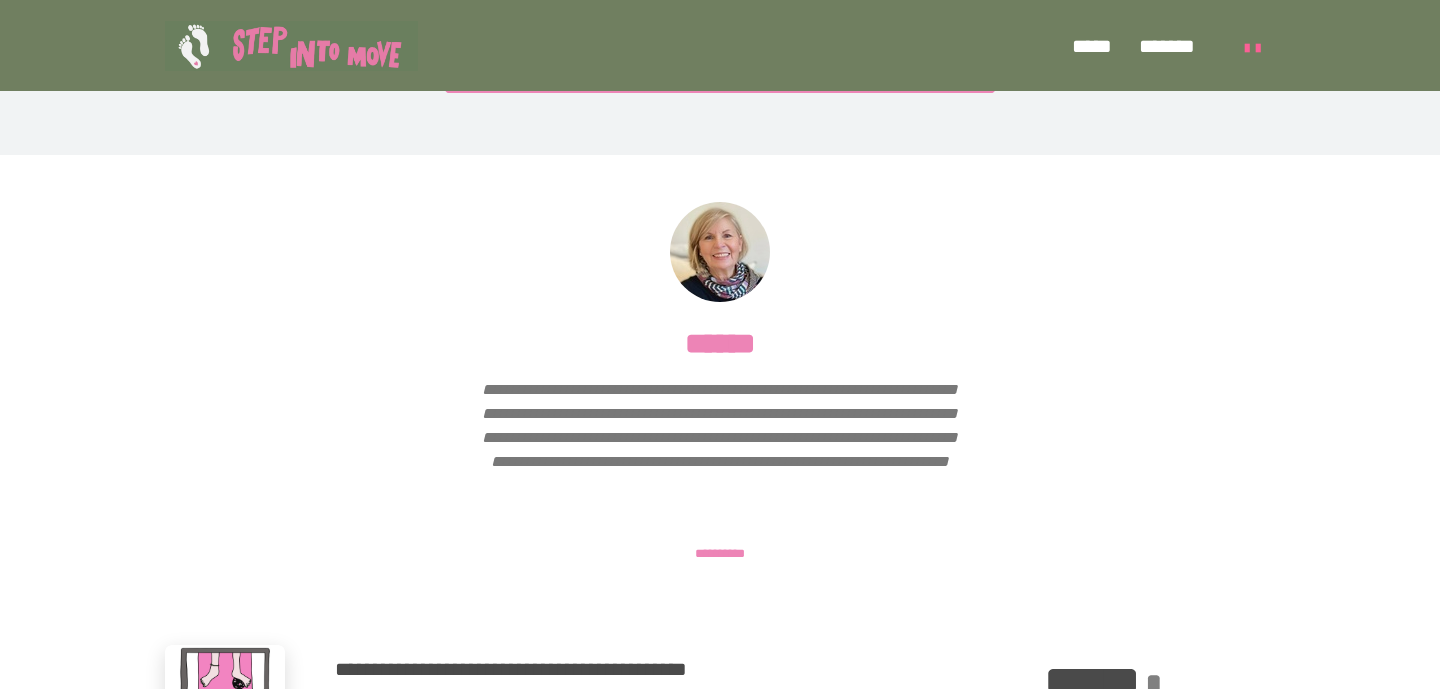 scroll, scrollTop: 1346, scrollLeft: 0, axis: vertical 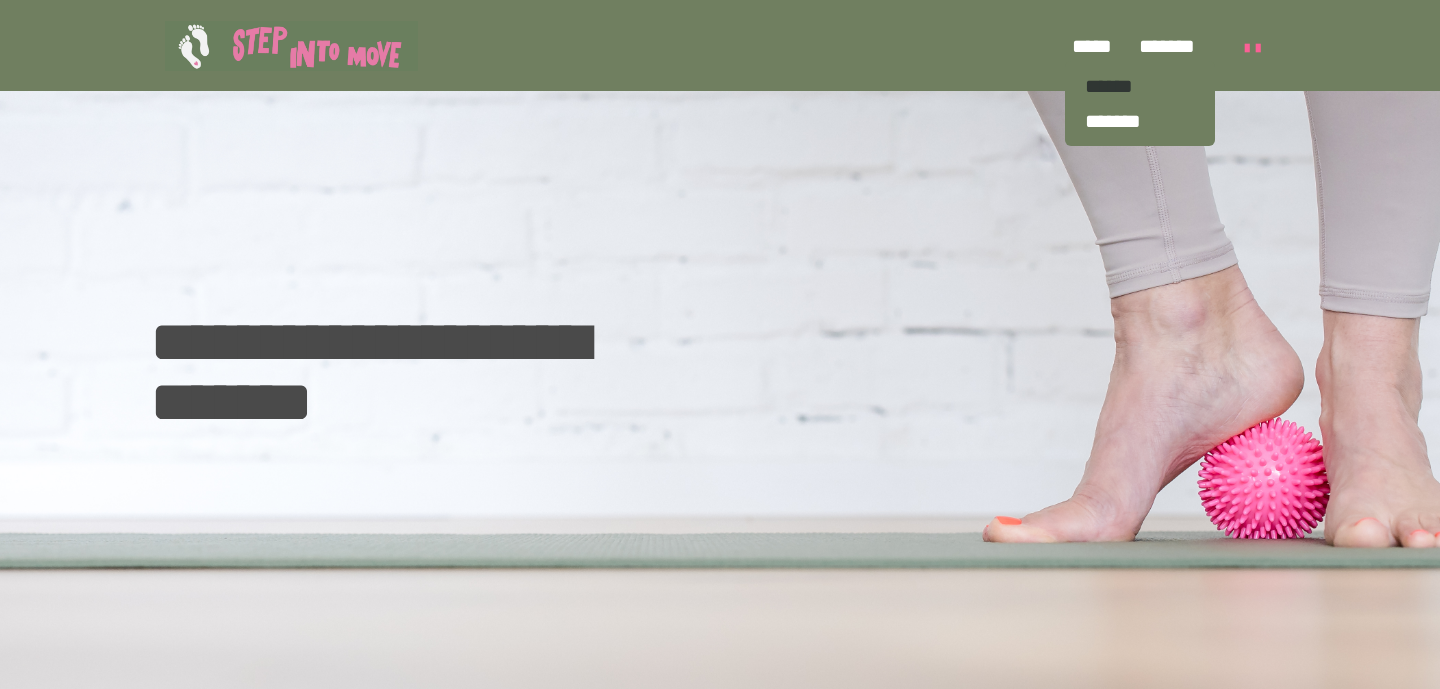 click on "******" at bounding box center (1140, 86) 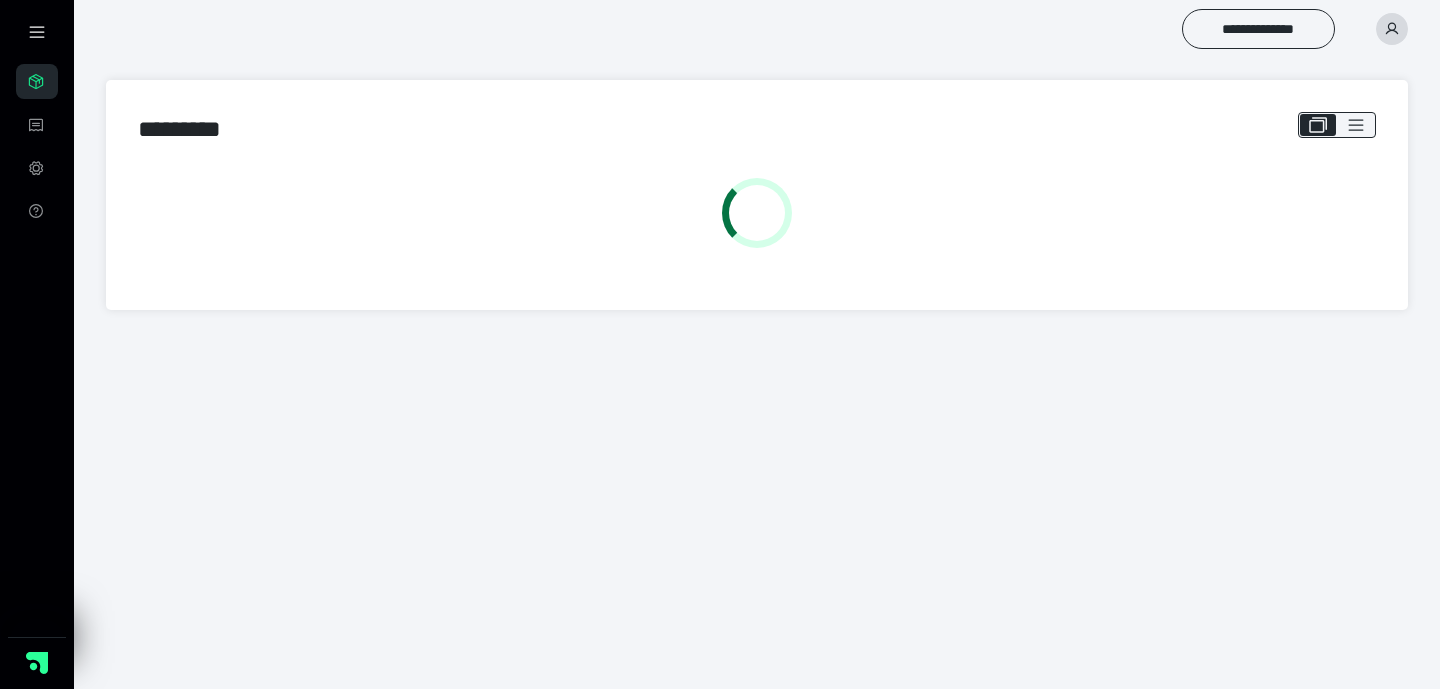 scroll, scrollTop: 0, scrollLeft: 0, axis: both 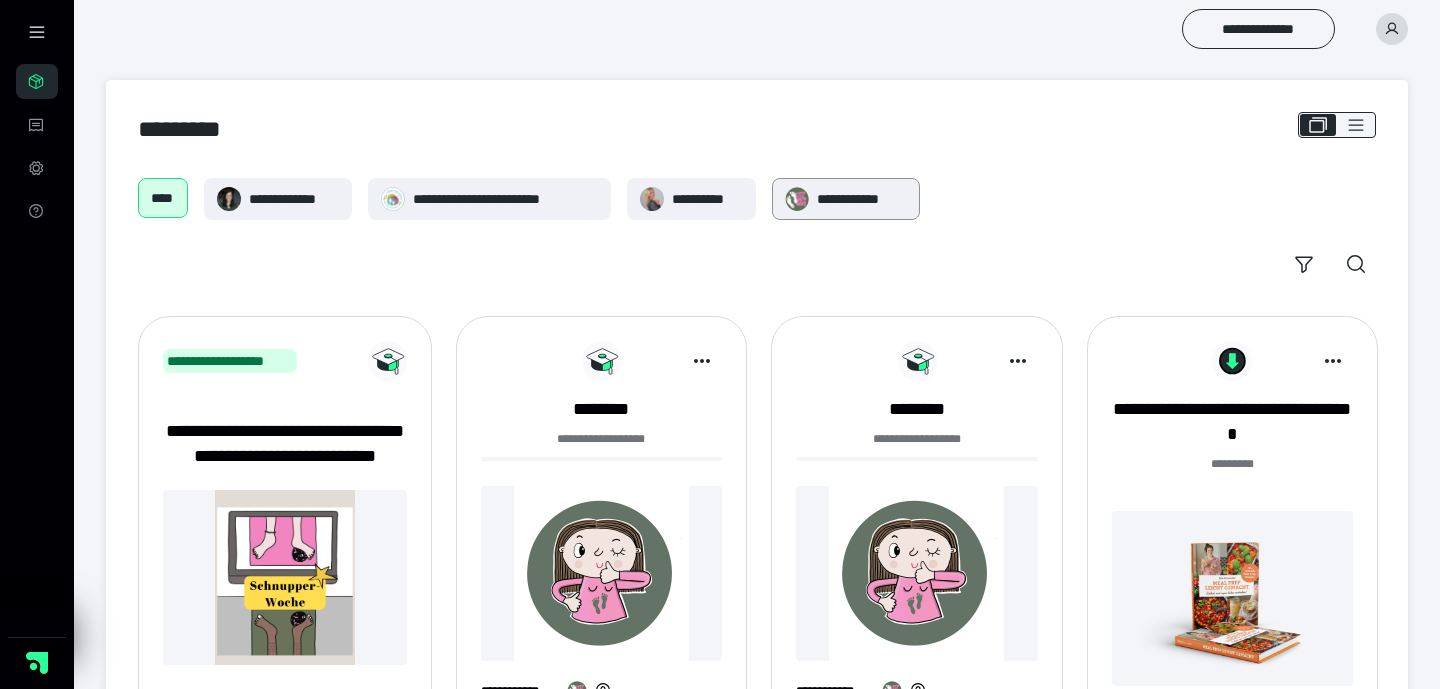 click on "**********" at bounding box center (862, 199) 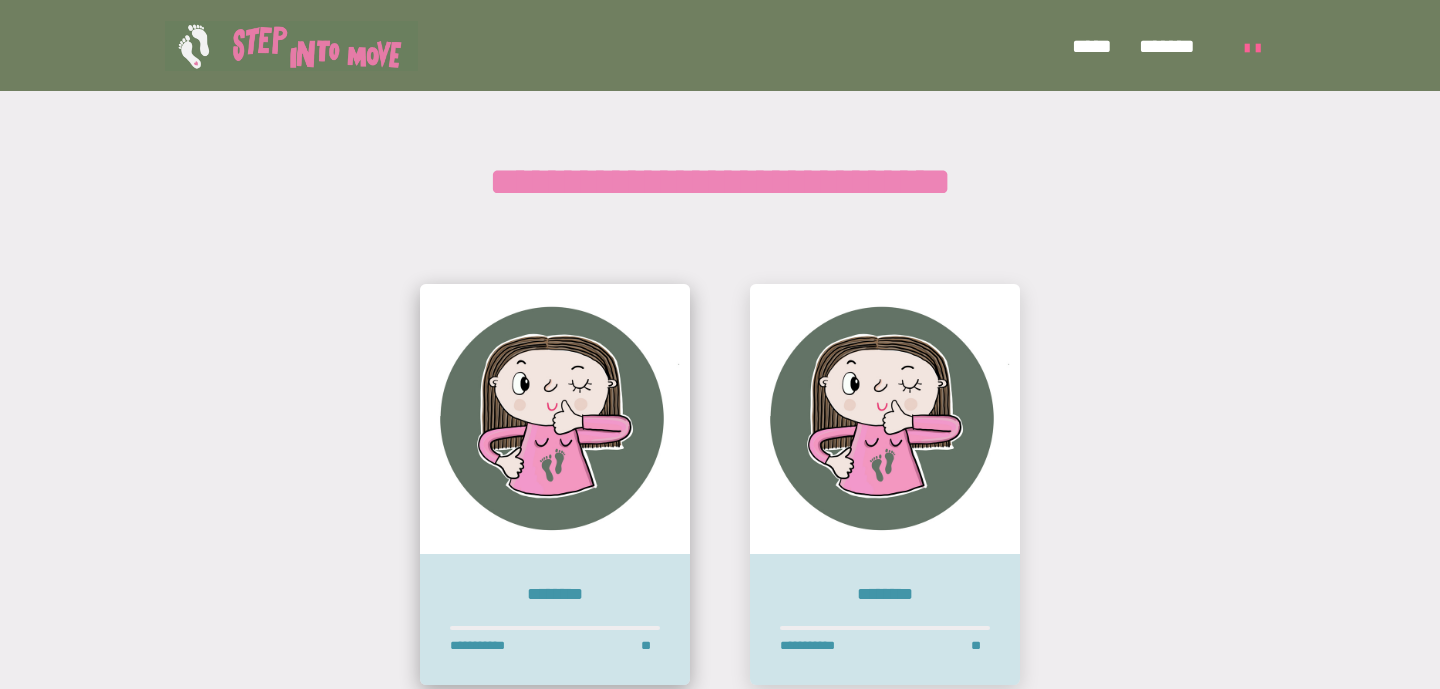 scroll, scrollTop: 698, scrollLeft: 0, axis: vertical 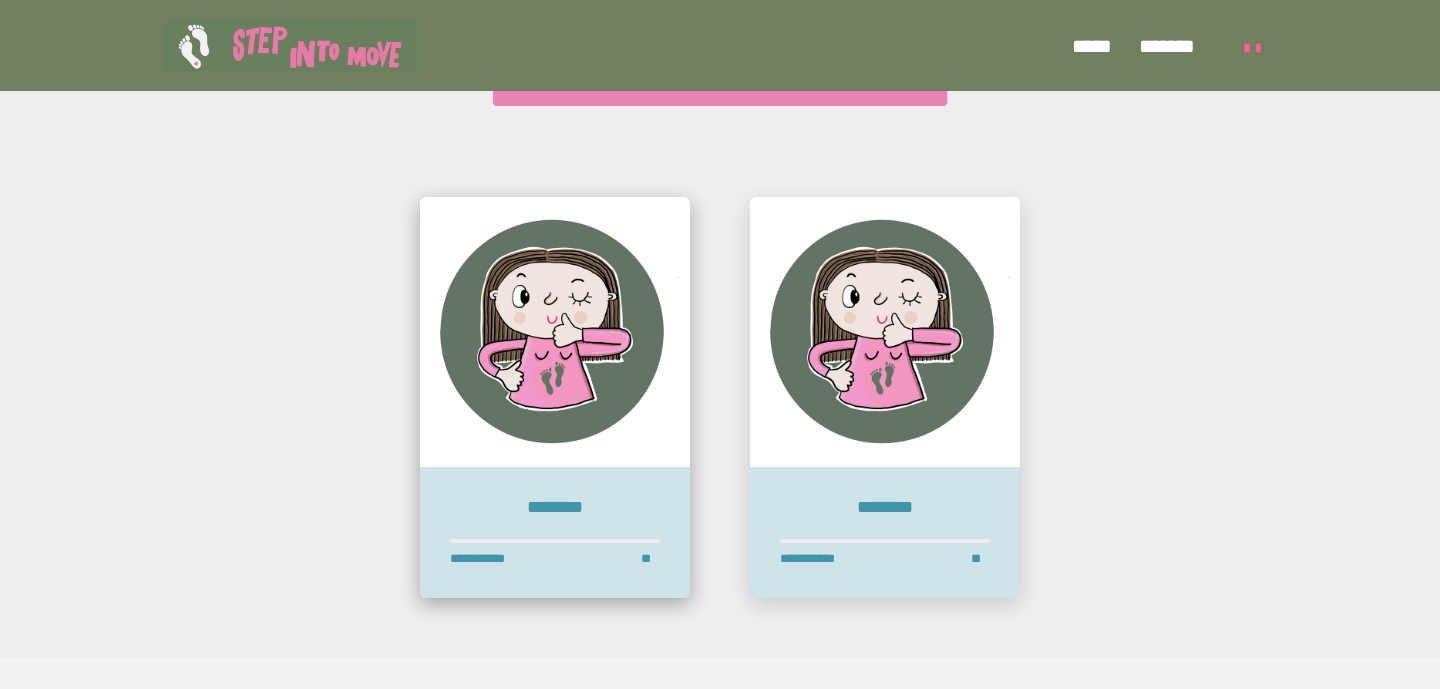 click on "********" at bounding box center [555, 508] 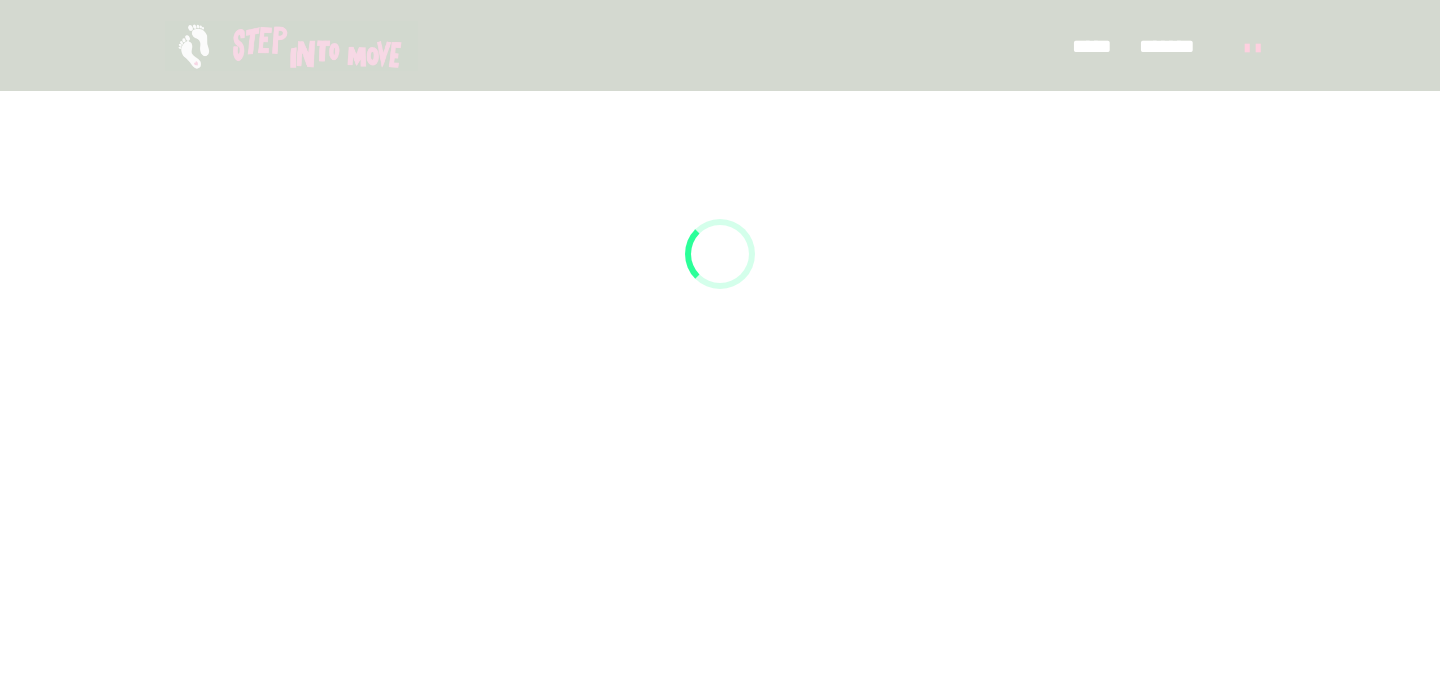 scroll, scrollTop: 90, scrollLeft: 0, axis: vertical 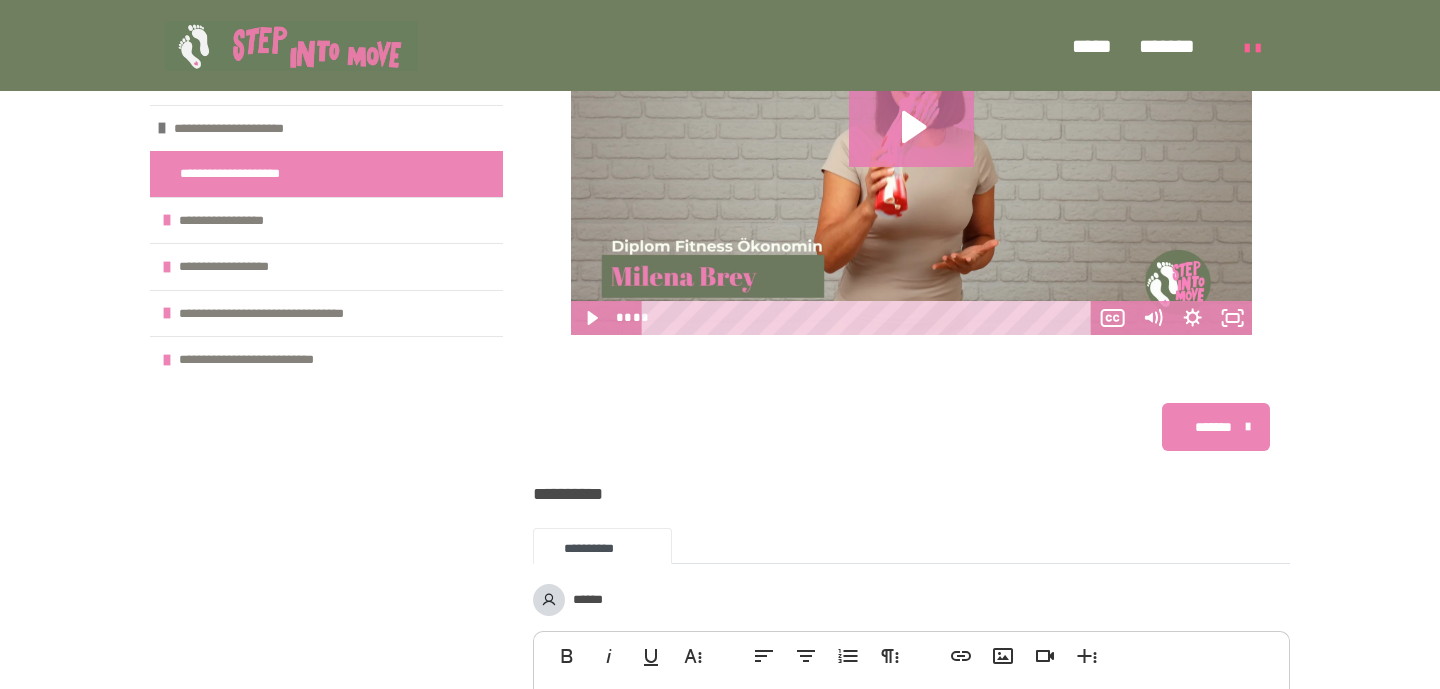click on "*******" at bounding box center [1214, 427] 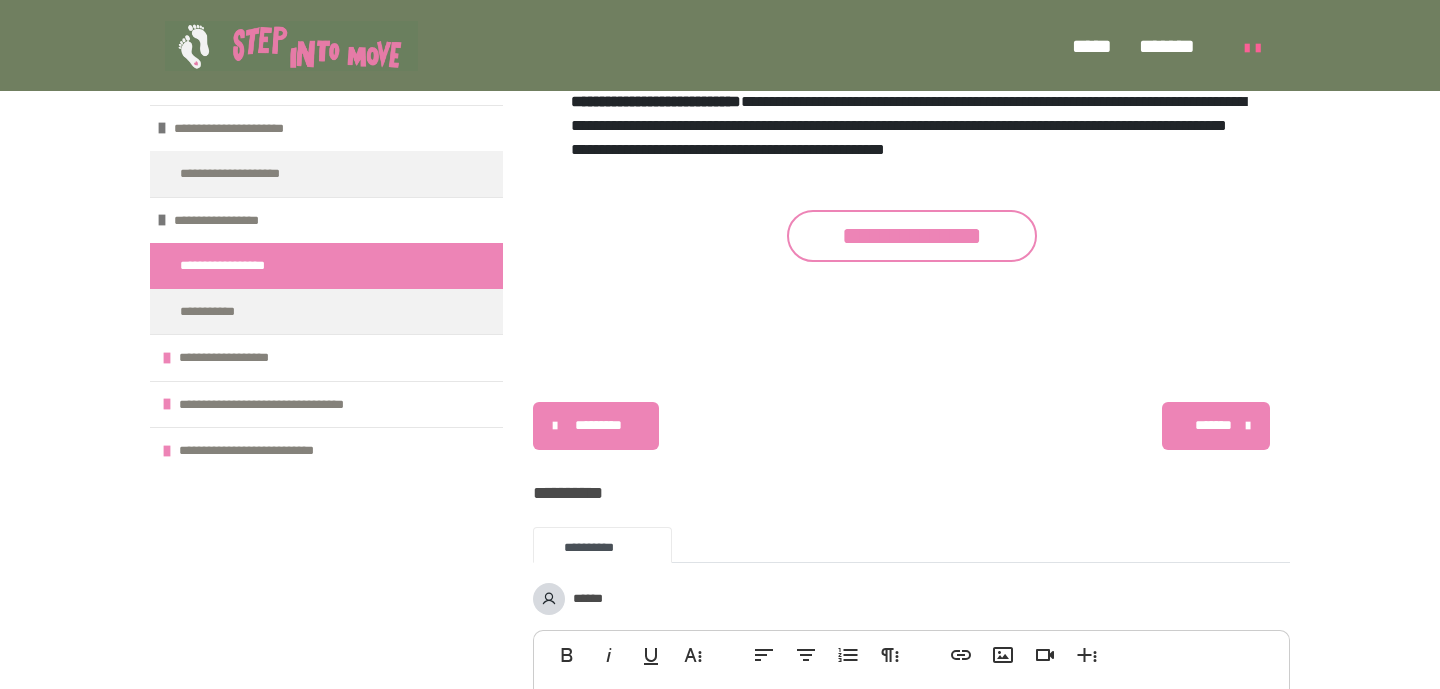 click on "**********" at bounding box center [911, -30] 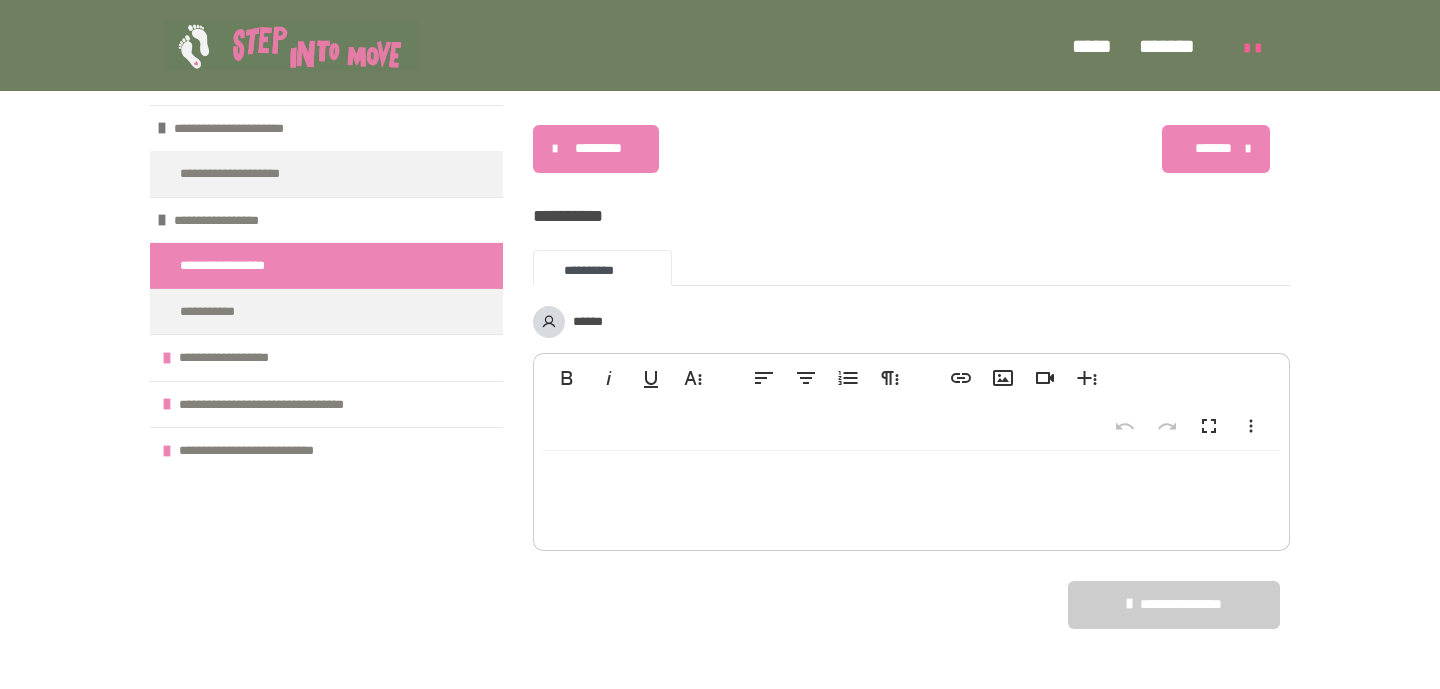 scroll, scrollTop: 1943, scrollLeft: 0, axis: vertical 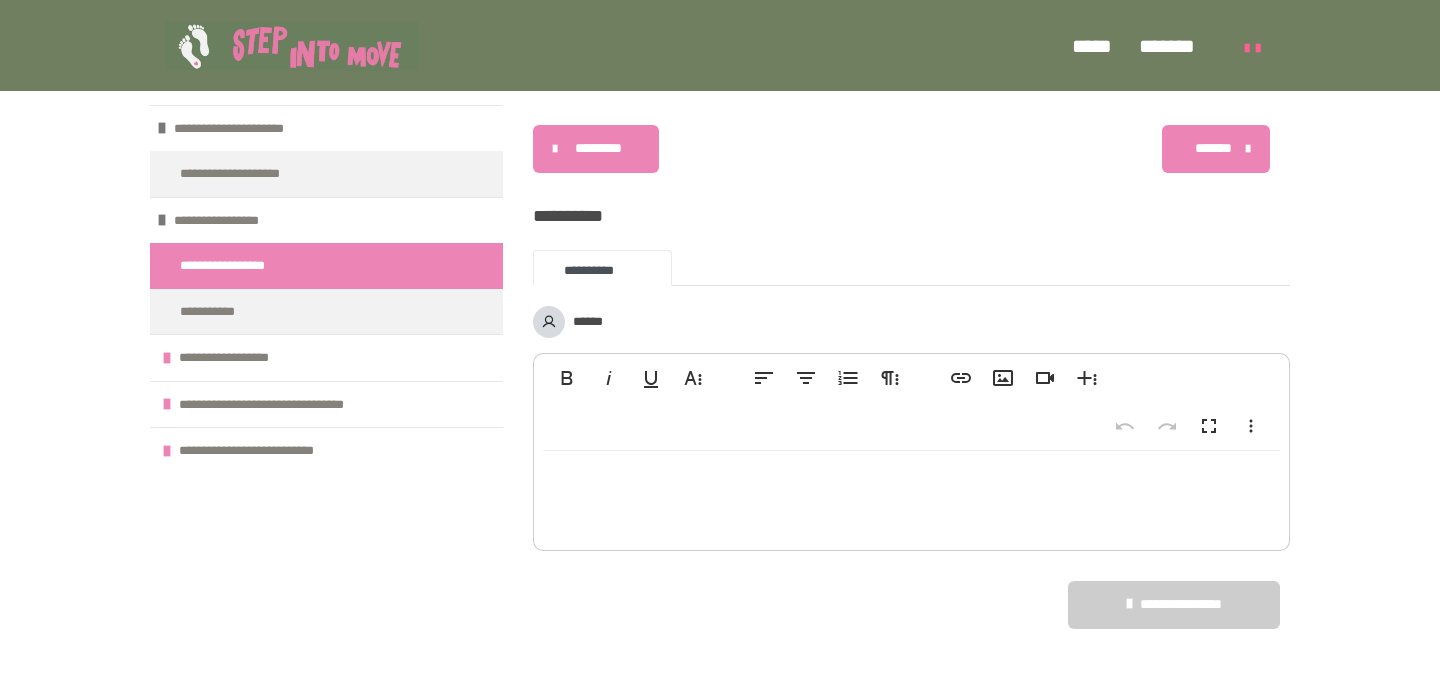 click on "*******" at bounding box center [1216, 149] 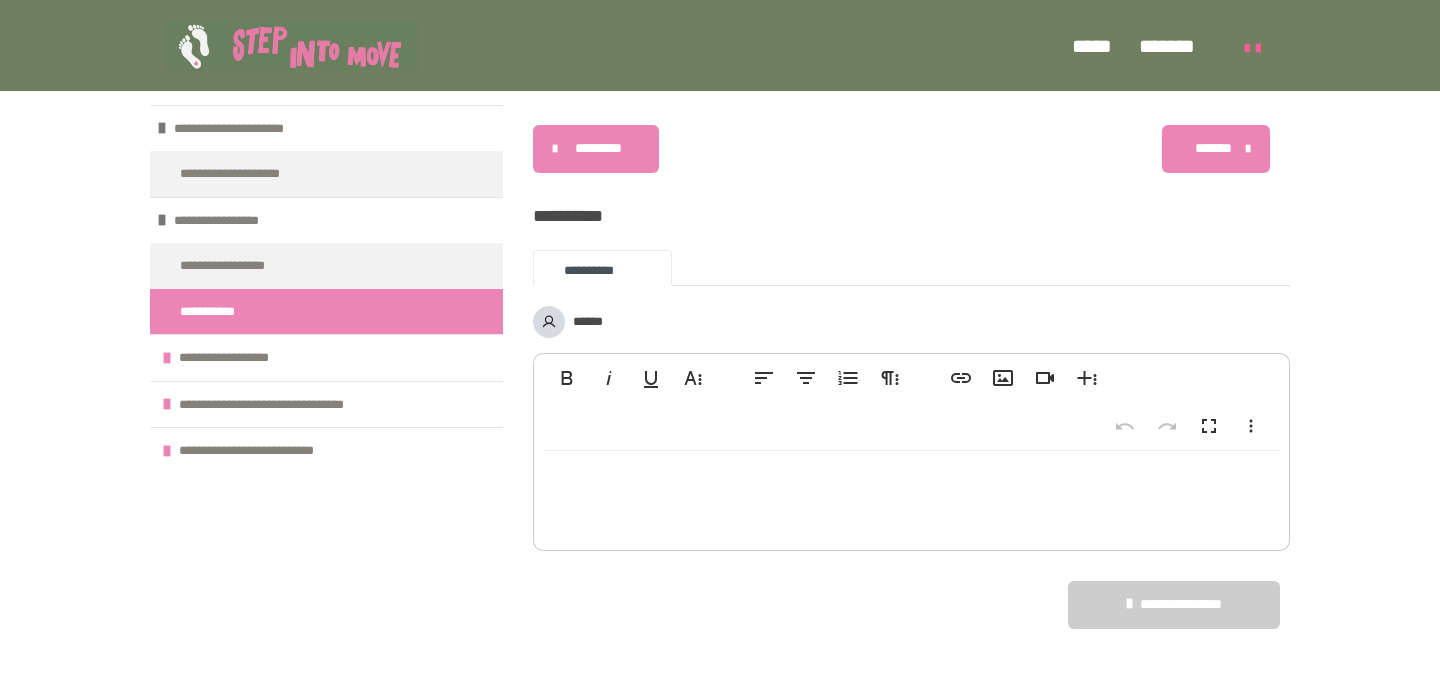 scroll, scrollTop: 1870, scrollLeft: 0, axis: vertical 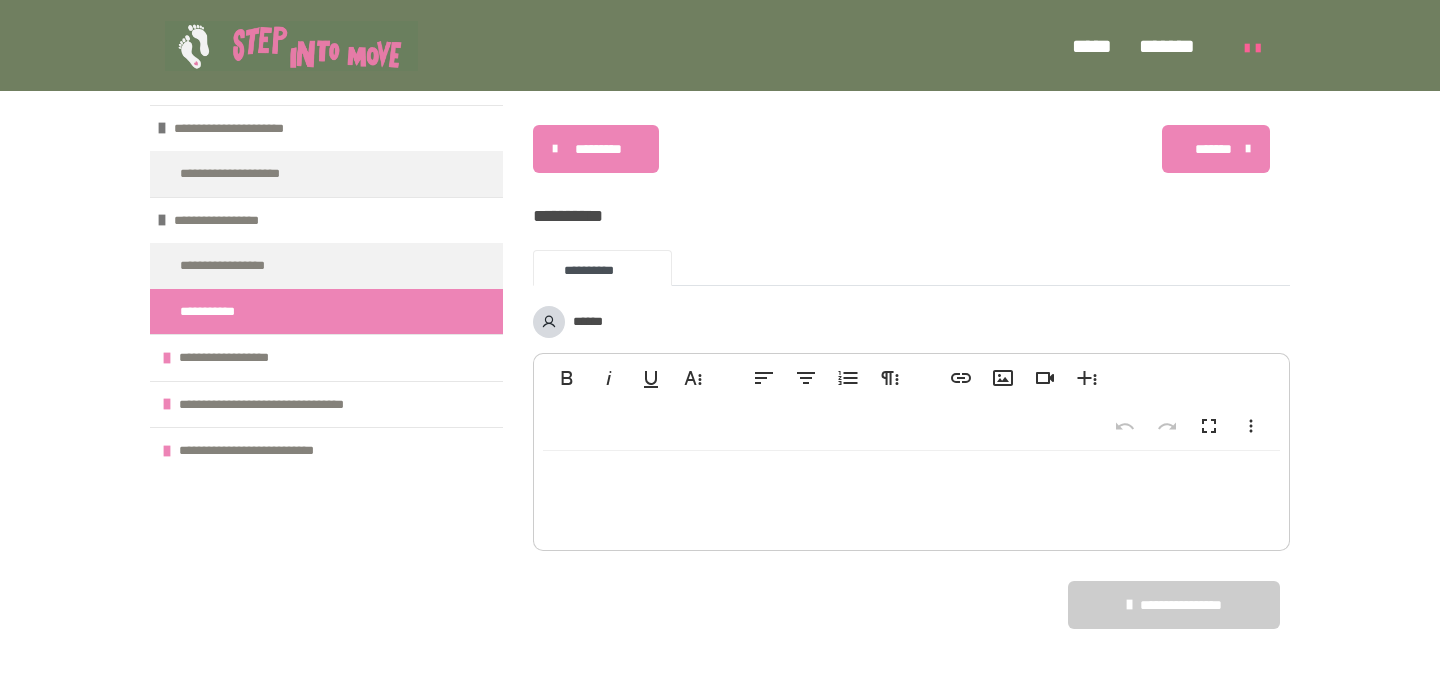 click on "*******" at bounding box center [1214, 149] 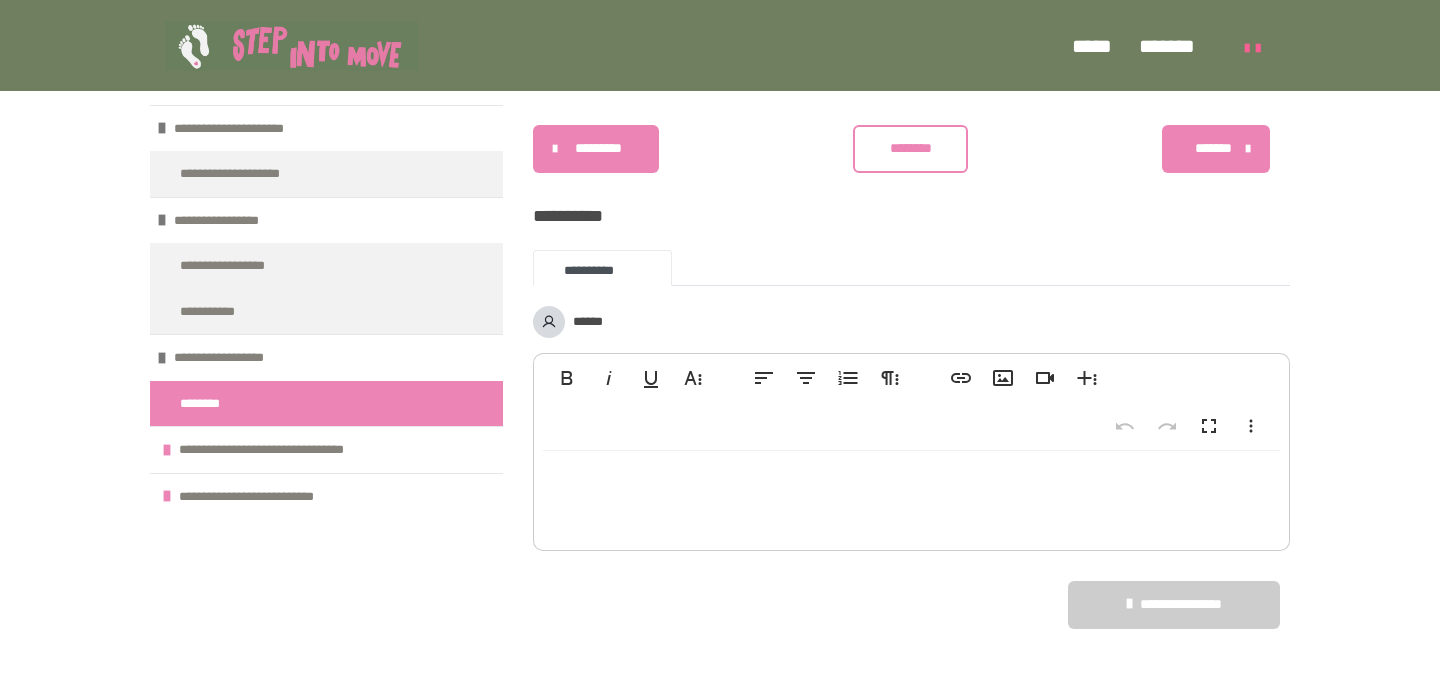 scroll, scrollTop: 1590, scrollLeft: 0, axis: vertical 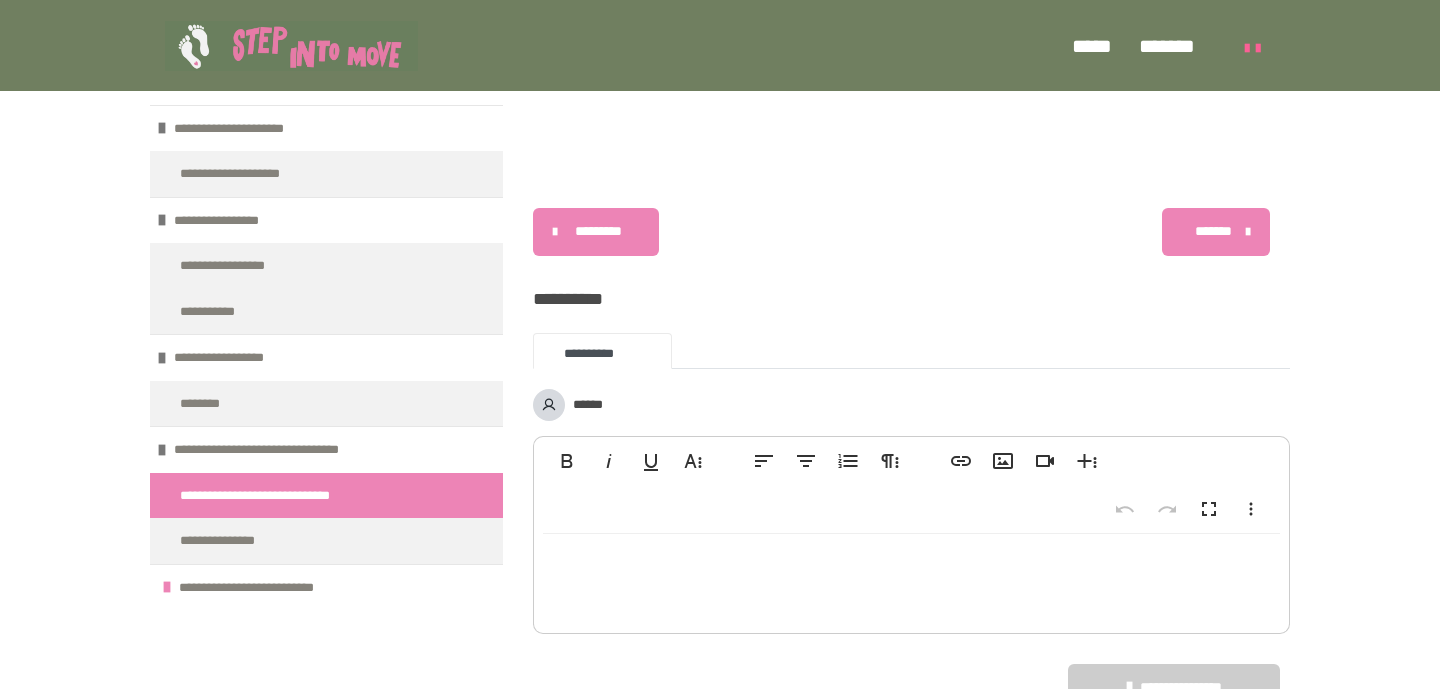 click on "**********" at bounding box center (912, 44) 